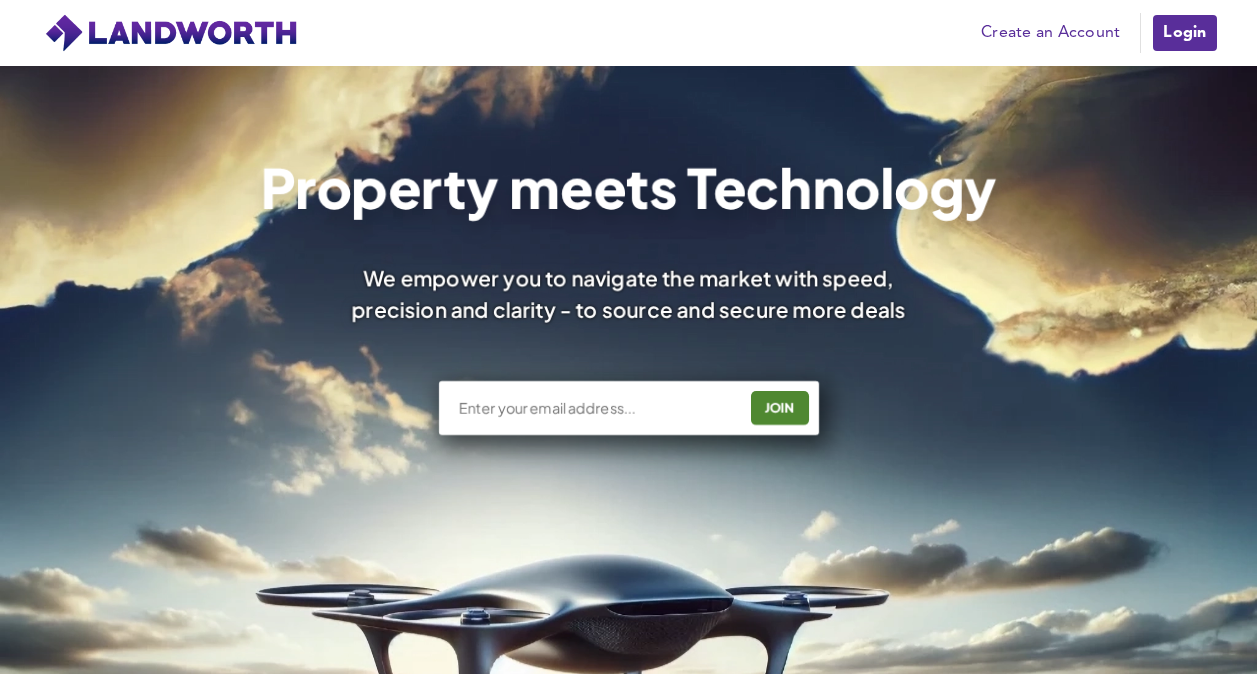 scroll, scrollTop: 0, scrollLeft: 0, axis: both 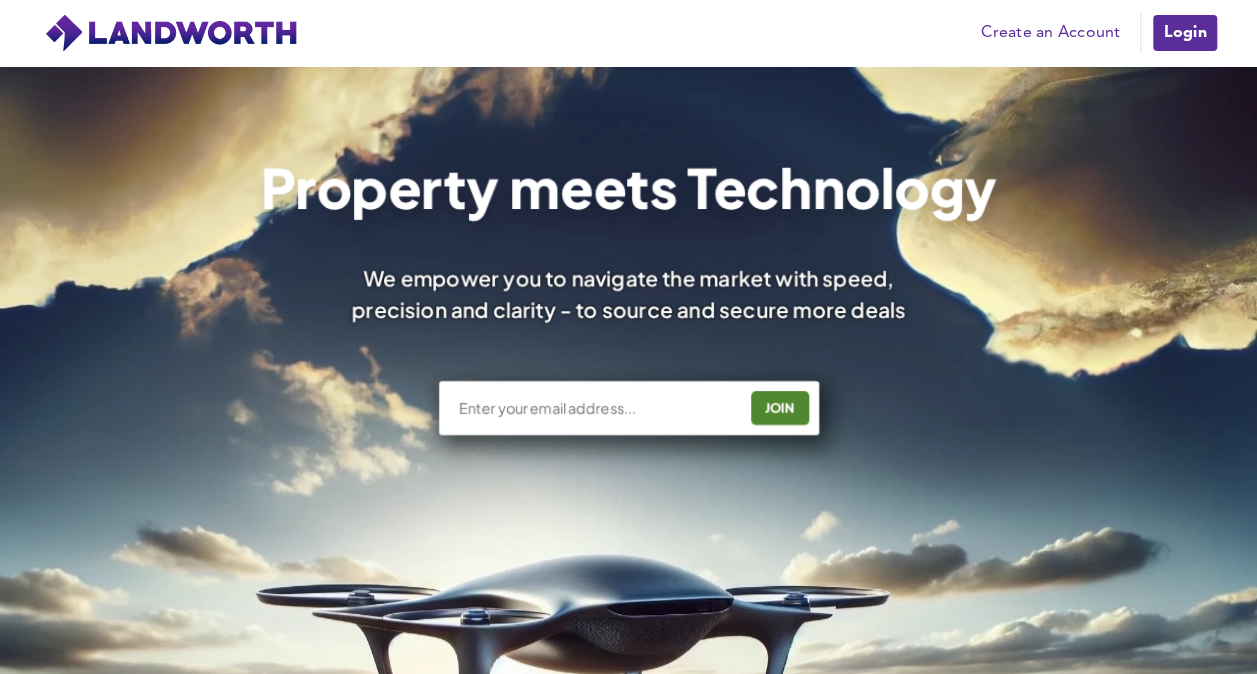 click at bounding box center (595, 408) 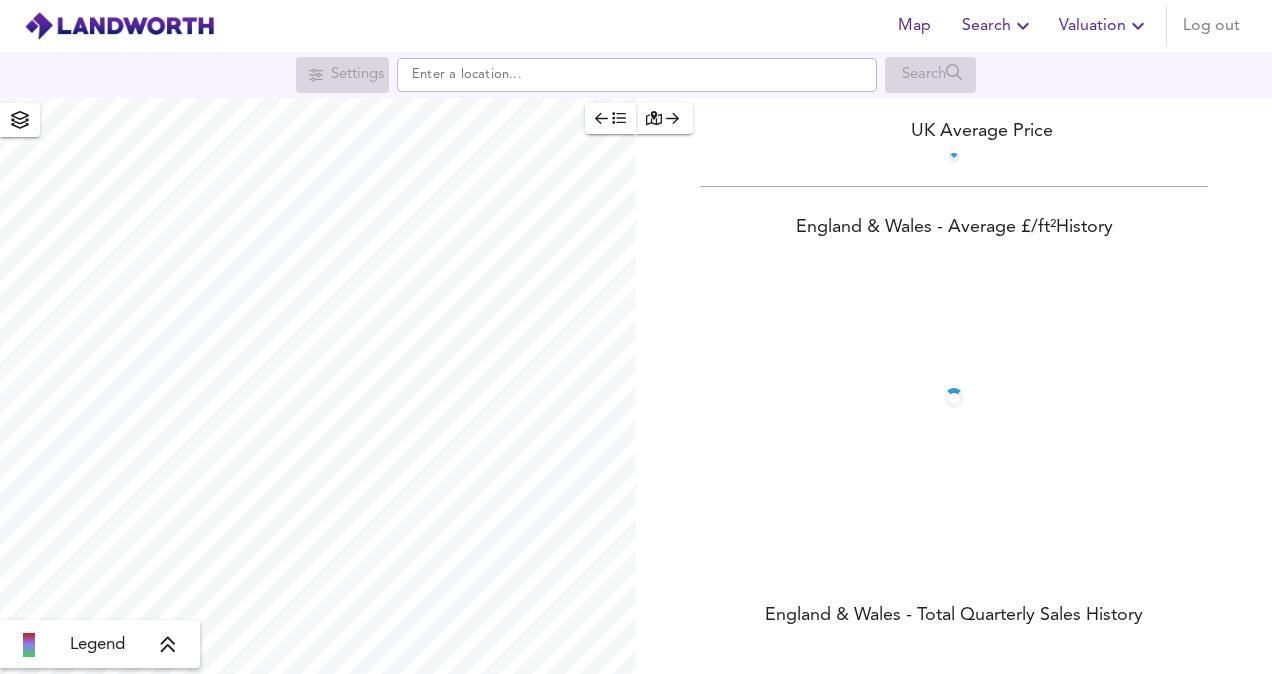 scroll, scrollTop: 0, scrollLeft: 0, axis: both 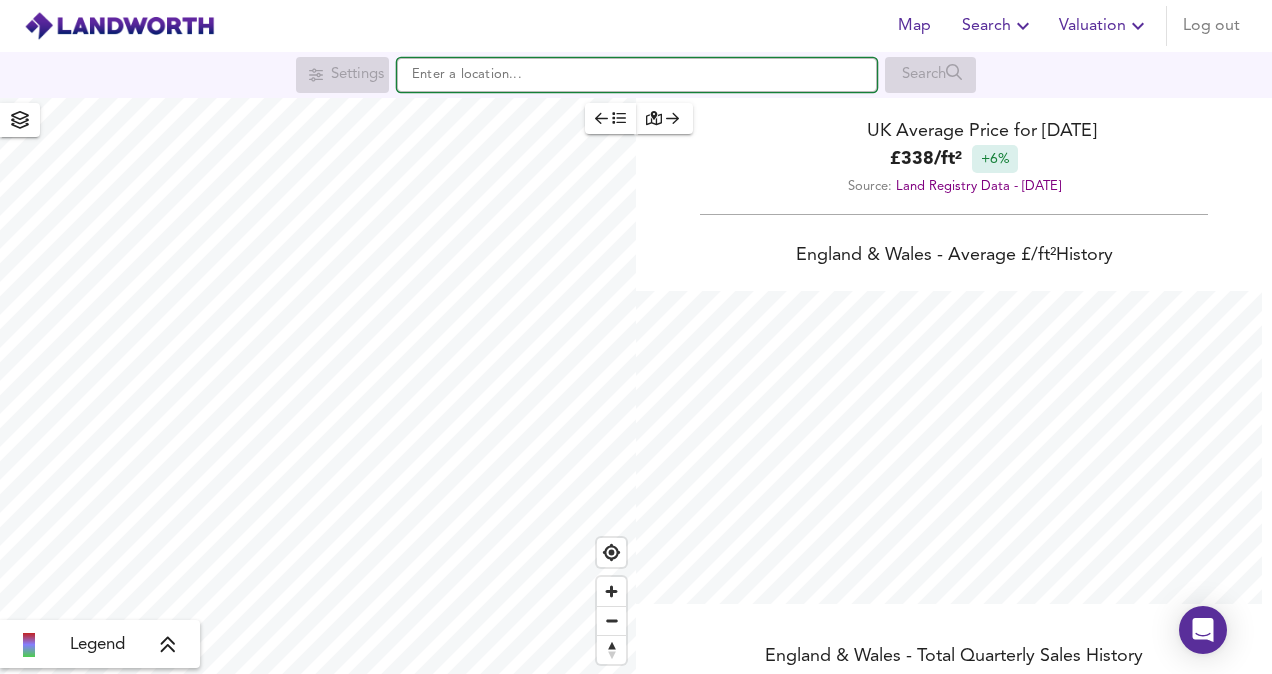 click at bounding box center (637, 75) 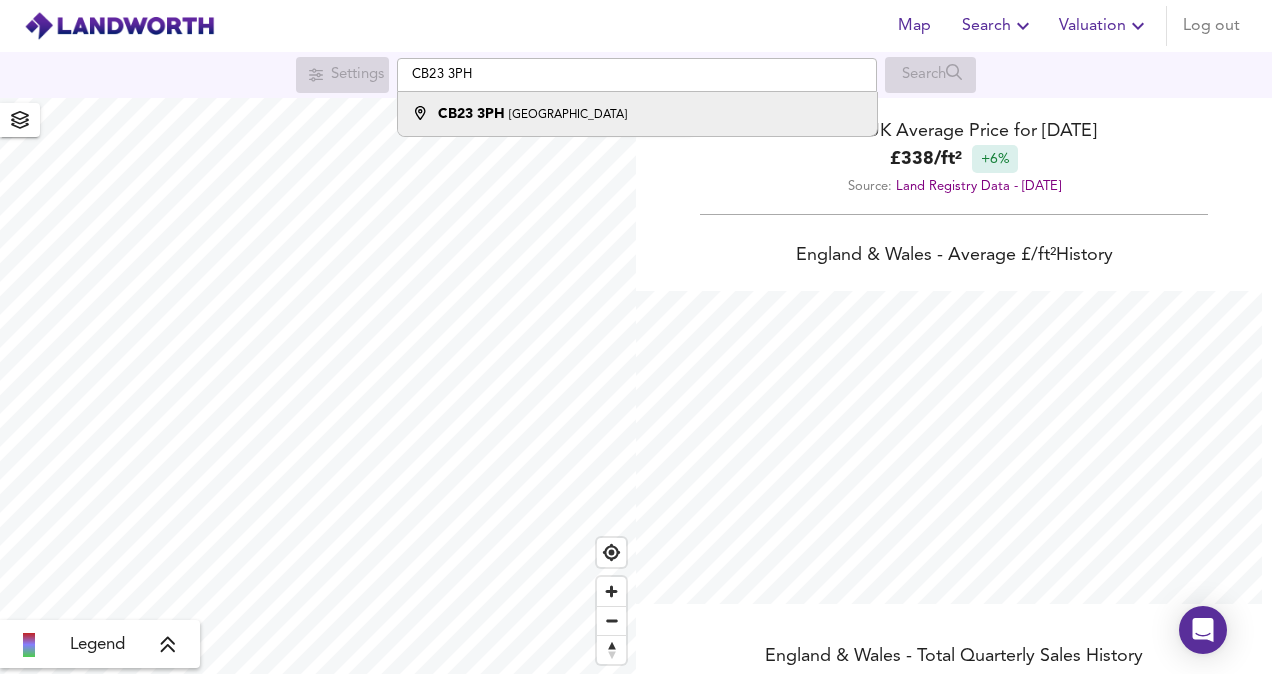 click on "CB23 3PH   Cambridge" at bounding box center [637, 114] 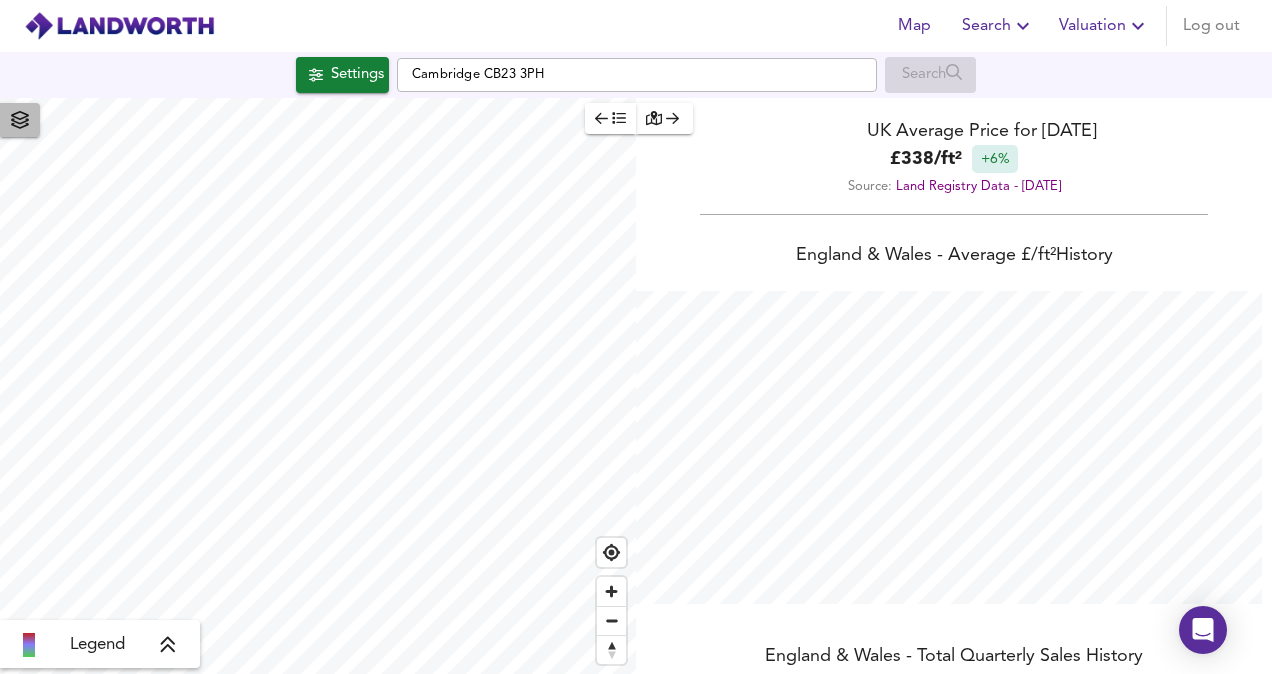 click 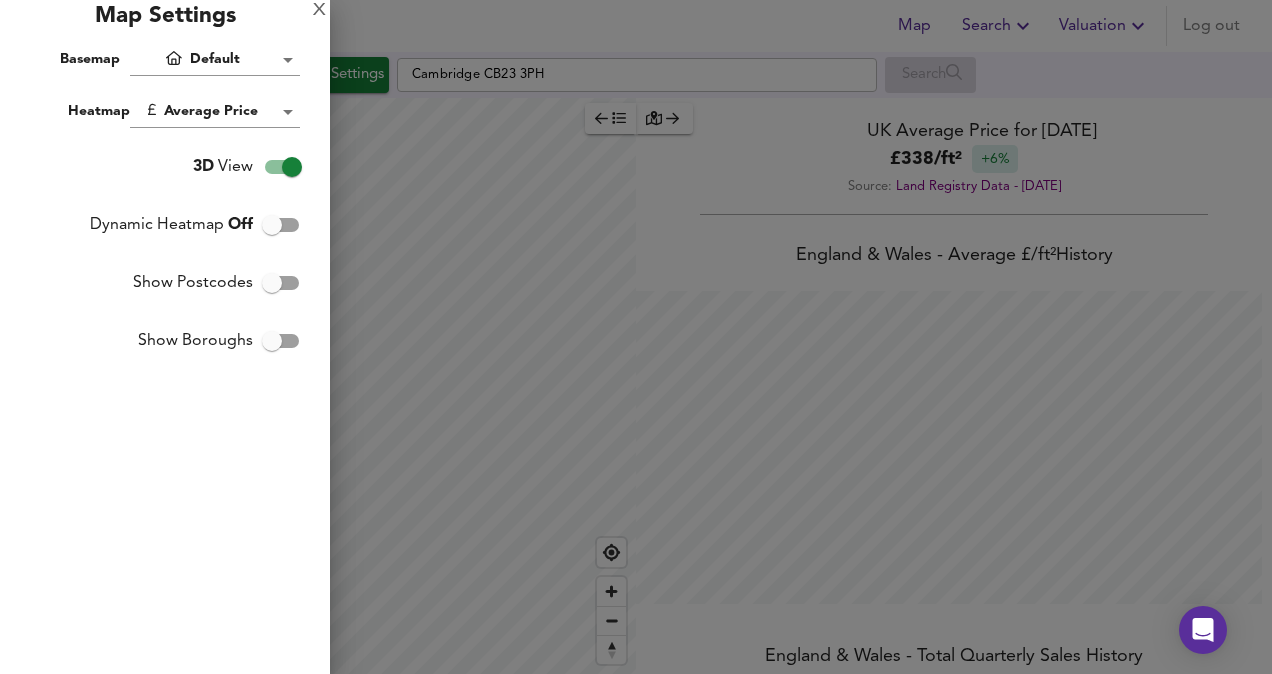 click at bounding box center (636, 337) 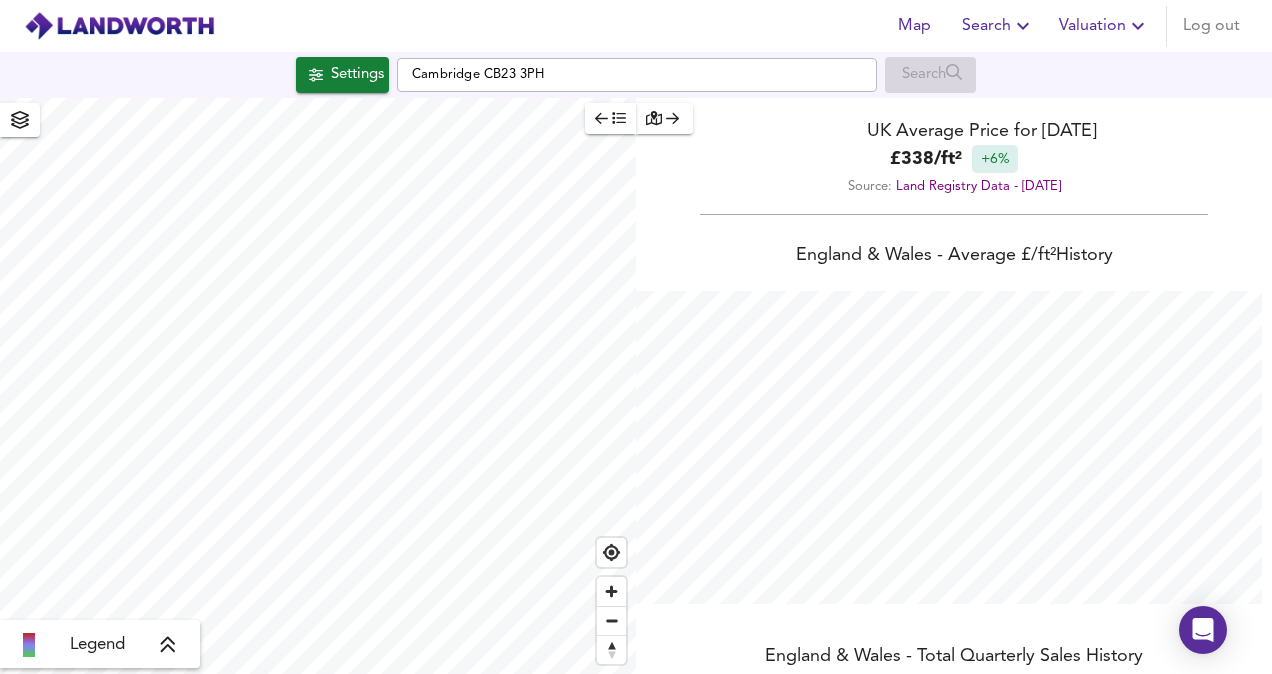 scroll, scrollTop: 674, scrollLeft: 1272, axis: both 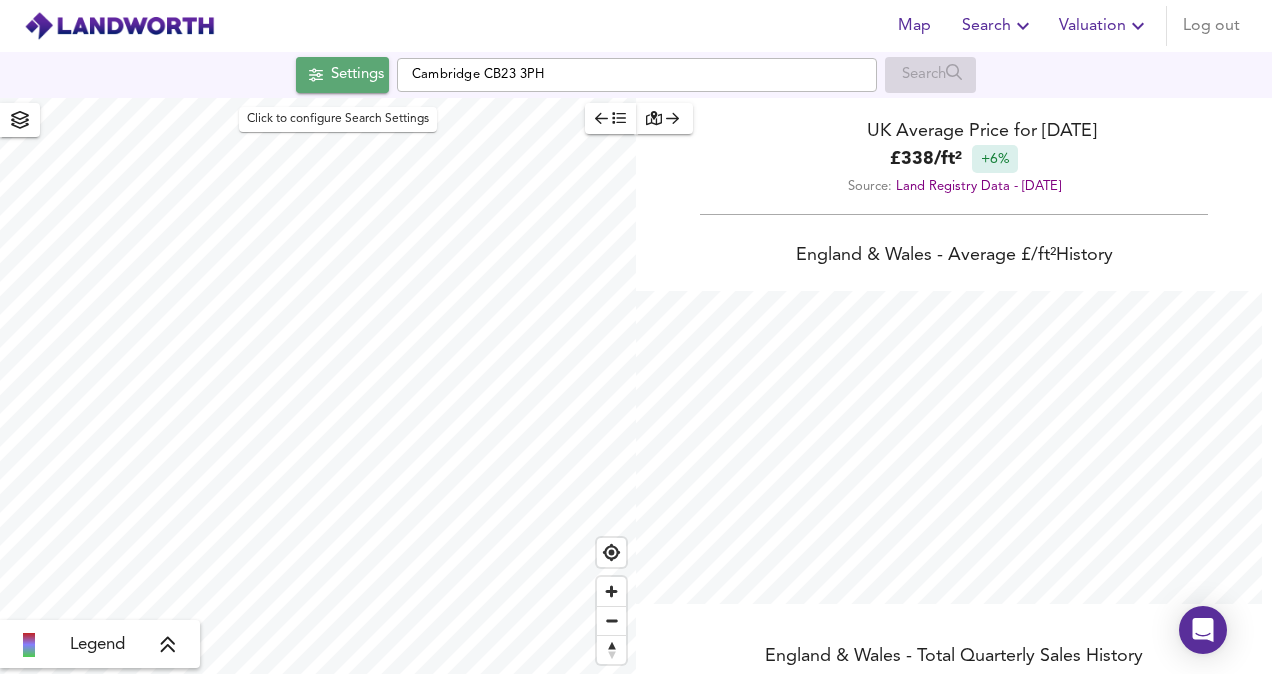 click on "Settings" at bounding box center [357, 75] 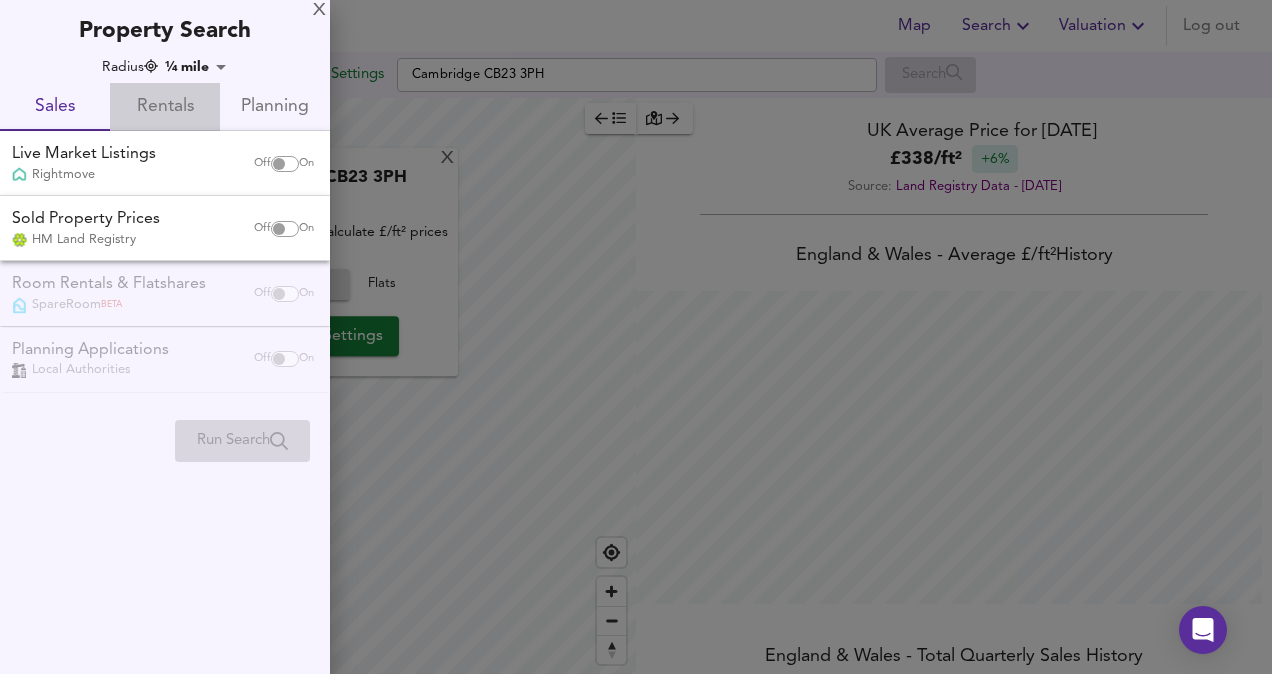 click on "Rentals" at bounding box center [165, 107] 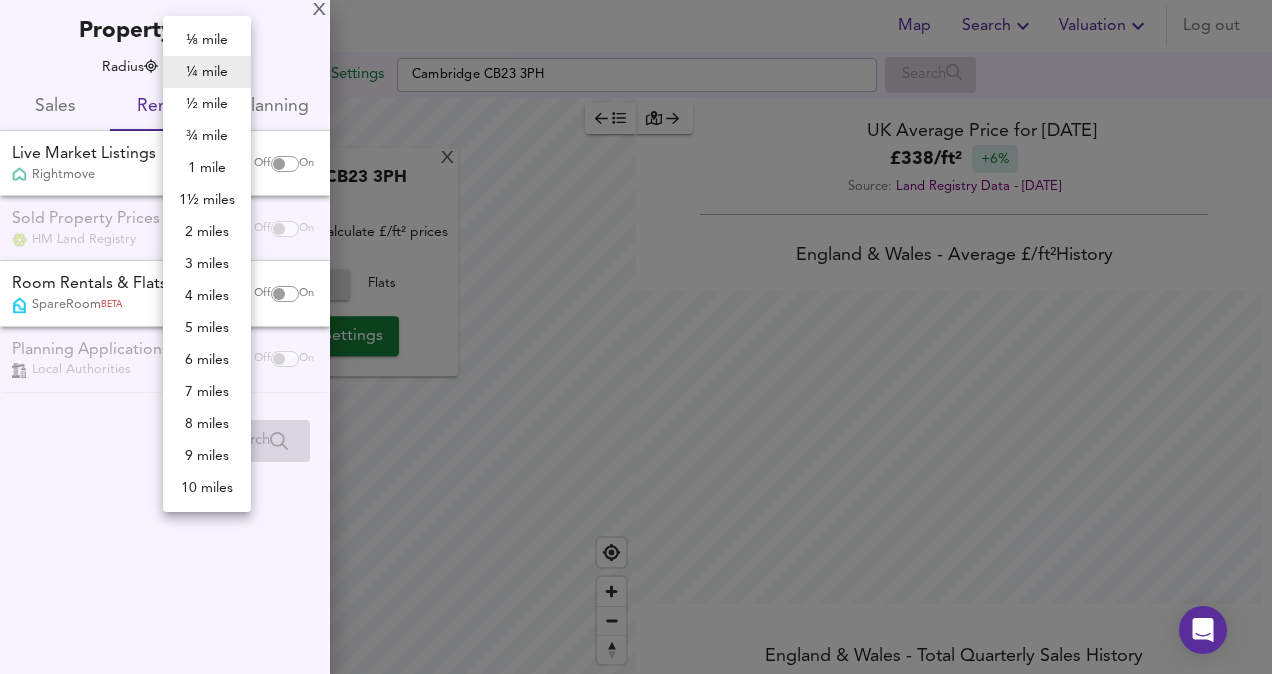 click on "Map Search Valuation Log out        Settings     [GEOGRAPHIC_DATA] CB23 3PH        Search      X Cambridge CB23 3PH Not enough sales to calculate £/ft² prices Houses All Flats    Search Settings         Legend       UK Average Price   for [DATE] £ 338 / ft²      +6% Source:   Land Registry Data - [DATE] [GEOGRAPHIC_DATA] & [GEOGRAPHIC_DATA] - Average £/ ft²  History [GEOGRAPHIC_DATA] & [GEOGRAPHIC_DATA] - Total Quarterly Sales History X Map Settings Basemap          Default hybrid Heatmap          Average Price landworth 2D   View Dynamic Heatmap   On Show Postcodes Show Boroughs 2D 3D Find Me X Property Search Radius   ¼ mile 402 Sales Rentals Planning    Live Market Listings   Rightmove Off   On     Sold Property Prices   HM Land Registry Off   On     Room Rentals & Flatshares   SpareRoom   BETA Off   On     Planning Applications Local Authorities Off   On  Run Search   Please enable at least one data source to run a search
⅛ mile ¼ mile ½ mile ¾ mile 1 mile" at bounding box center (636, 337) 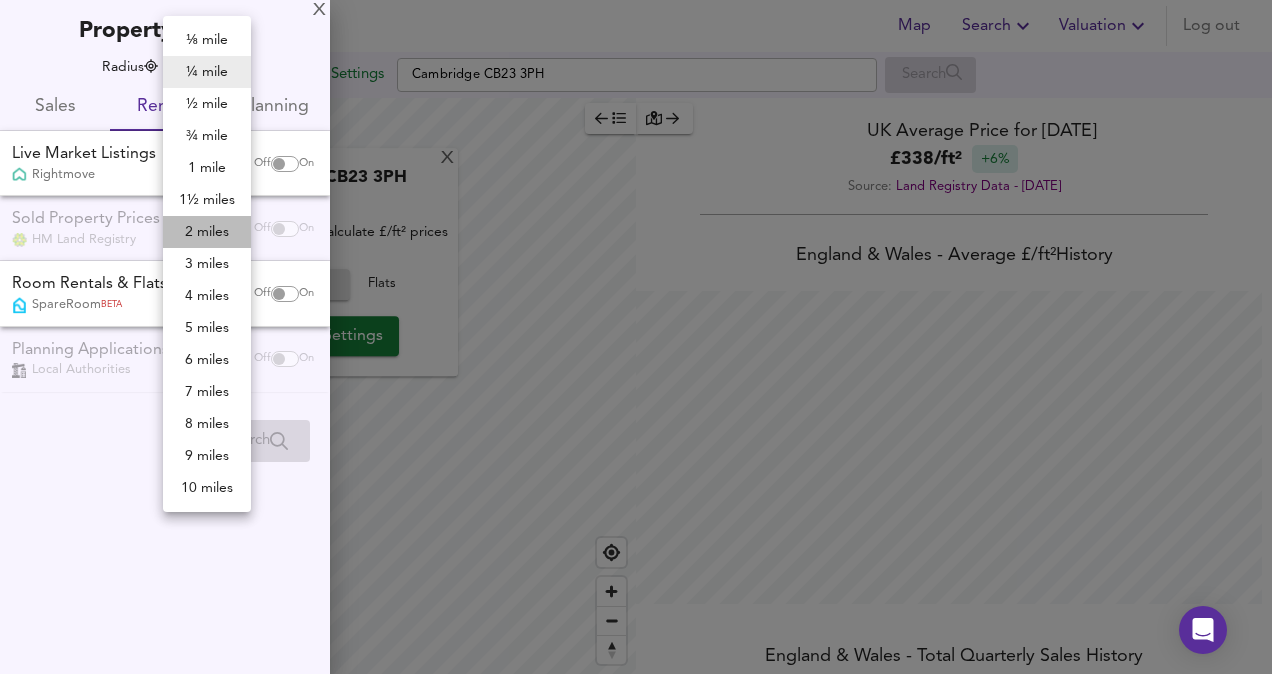 click on "2 miles" at bounding box center (207, 232) 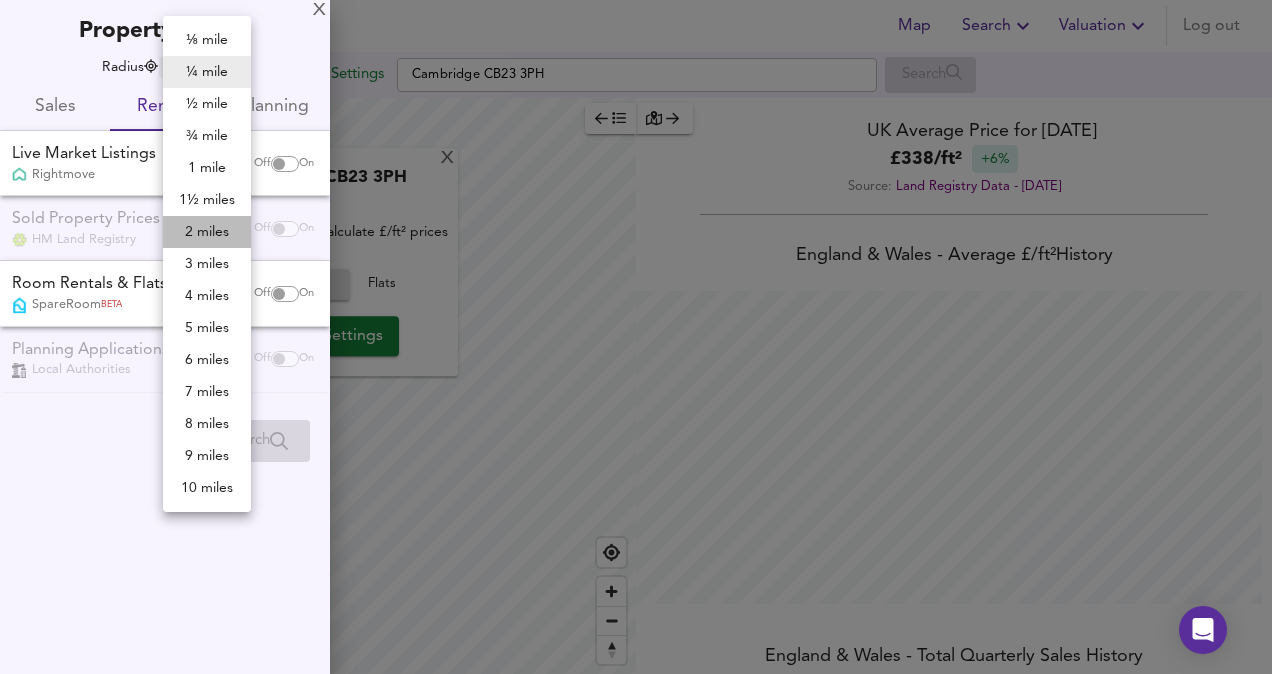 type on "3218" 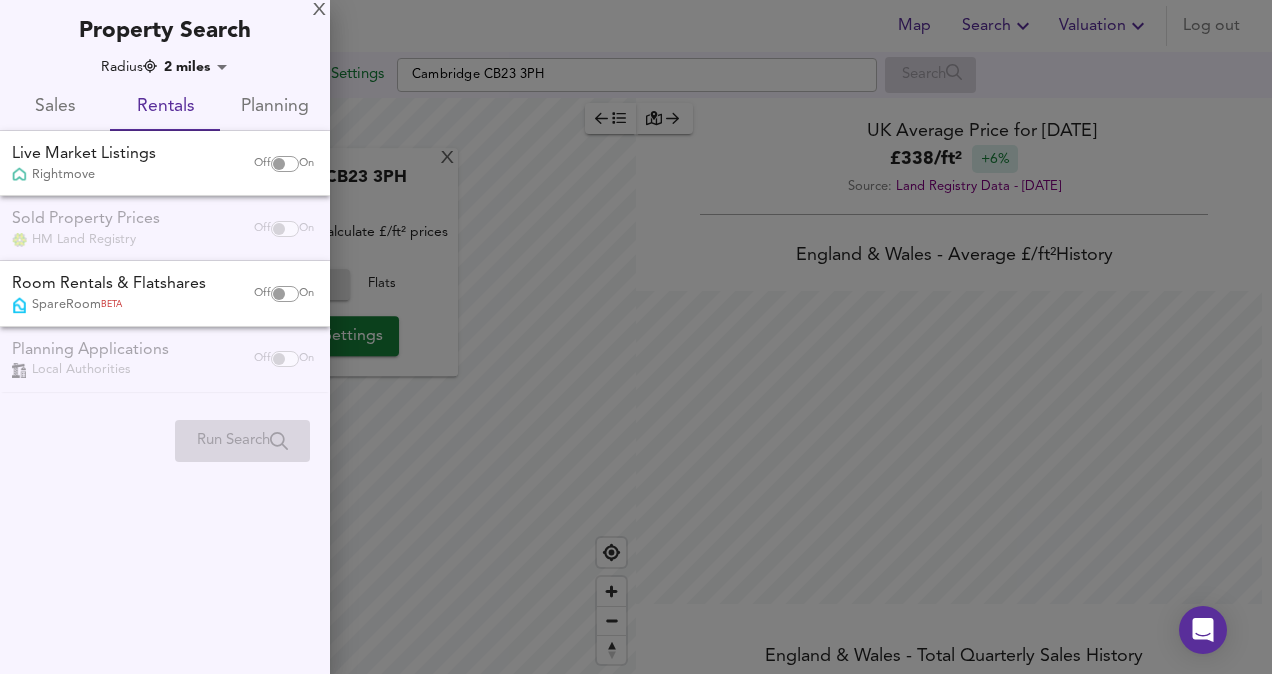click on "Off   On" at bounding box center (284, 164) 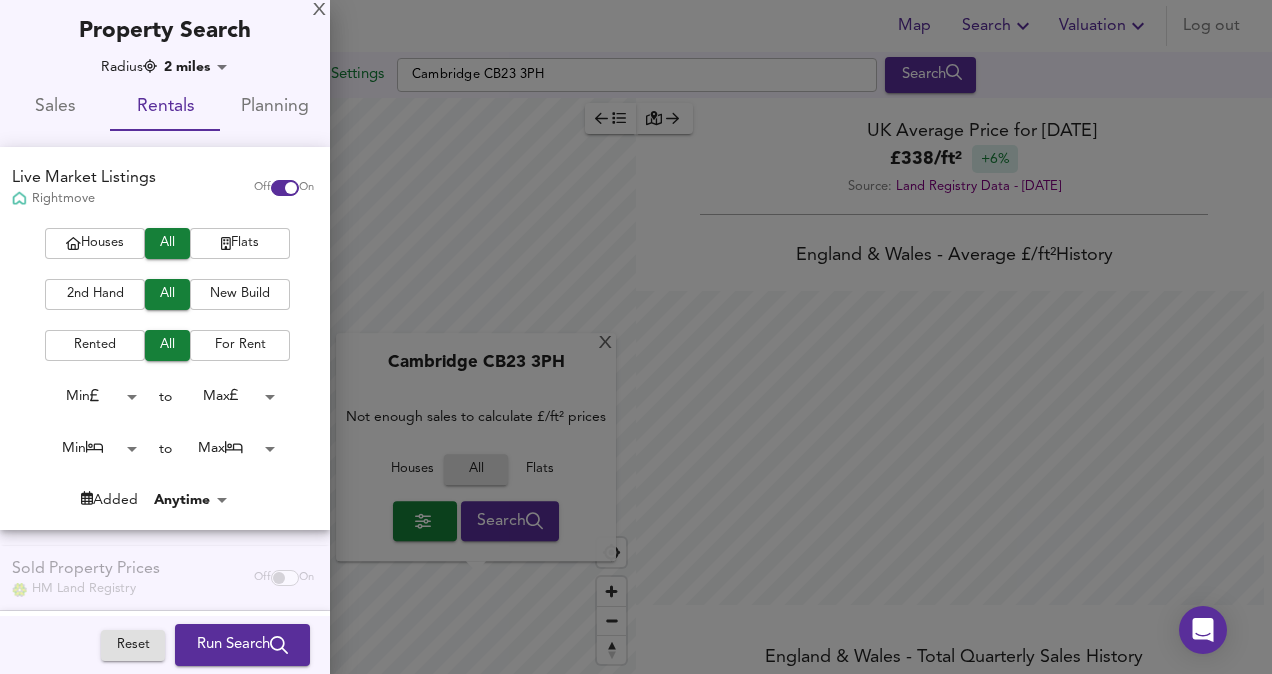 scroll, scrollTop: 998956, scrollLeft: 998094, axis: both 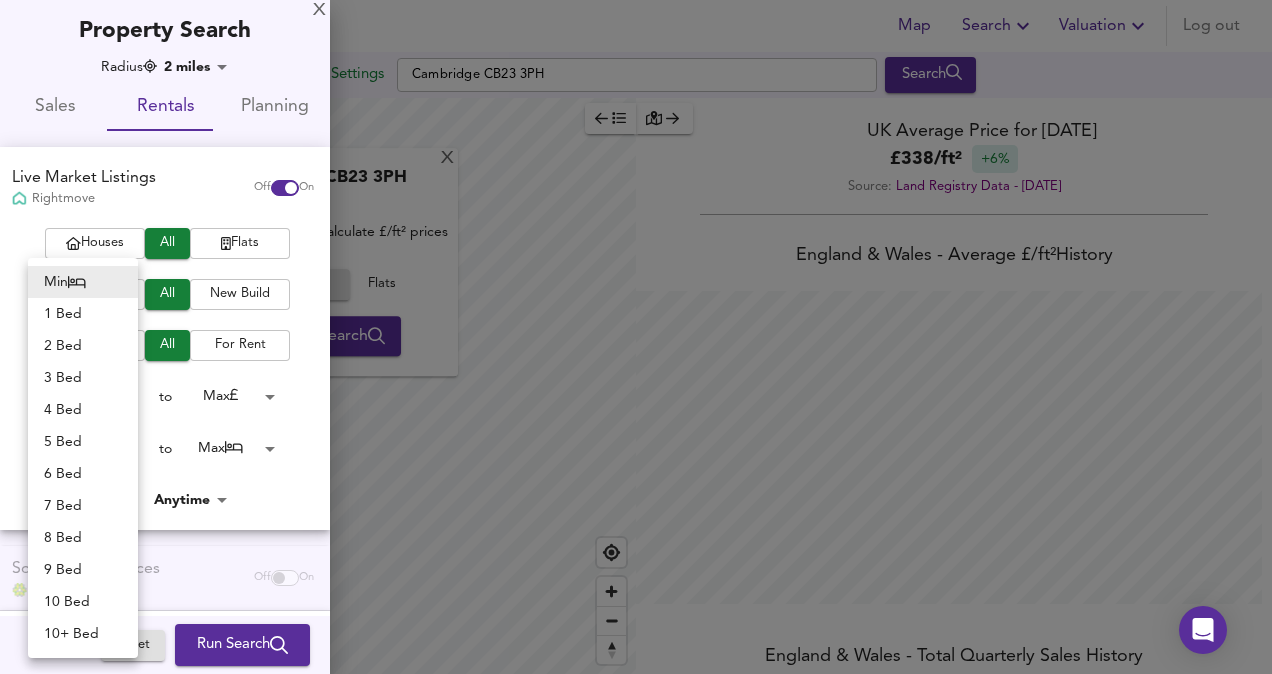 click on "Map Search Valuation Log out        Settings     Cambridge CB23 3PH        Search      X Cambridge CB23 3PH Not enough sales to calculate £/ft² prices Houses All Flats     Search         Legend       UK Average Price   for July 2025 £ 338 / ft²      +6% Source:   Land Registry Data - May 2025 England & Wales - Average £/ ft²  History England & Wales - Total Quarterly Sales History X Map Settings Basemap          Default hybrid Heatmap          Average Price landworth 2D   View Dynamic Heatmap   On Show Postcodes Show Boroughs 2D 3D Find Me X Property Search Radius   2 miles 3218 Sales Rentals Planning    Live Market Listings   Rightmove Off   On    Houses All   Flats 2nd Hand All New Build Rented All For Rent Min   0 to Max   200000000   Min   0 to Max   50   Added Anytime -1    Sold Property Prices   HM Land Registry Off   On     Room Rentals & Flatshares   SpareRoom   BETA Off   On     Planning Applications Off   On" at bounding box center (636, 337) 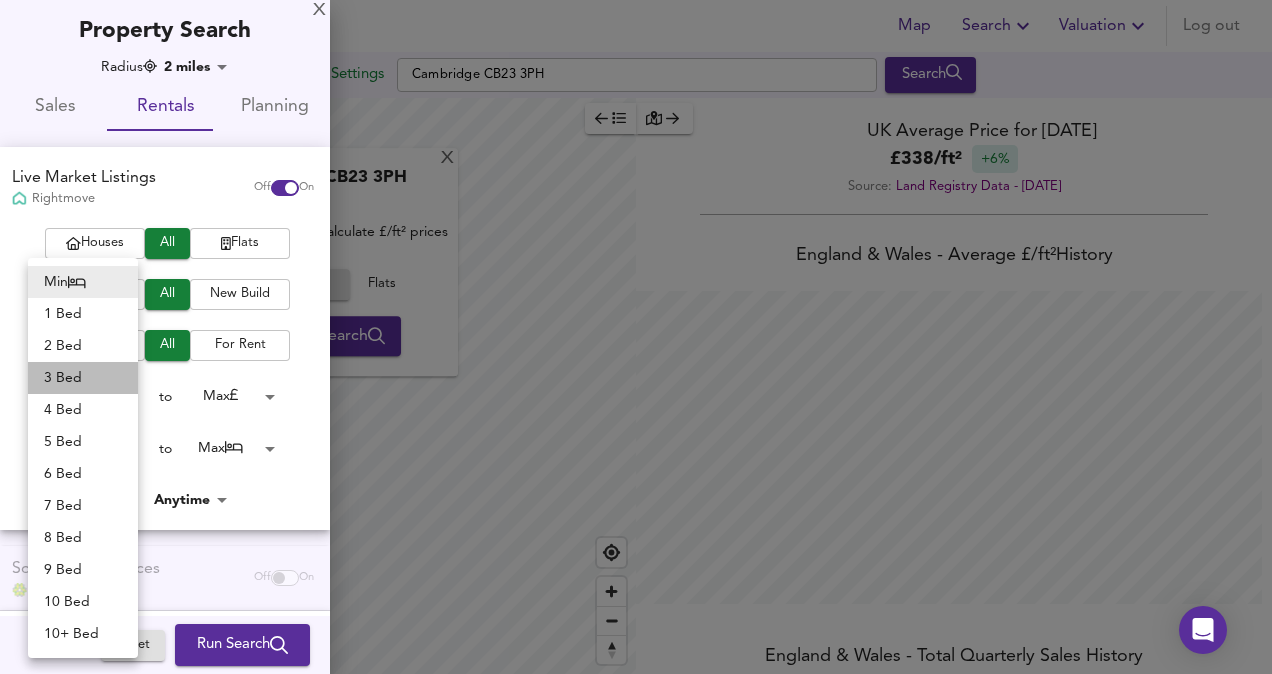 click on "3 Bed" at bounding box center (83, 378) 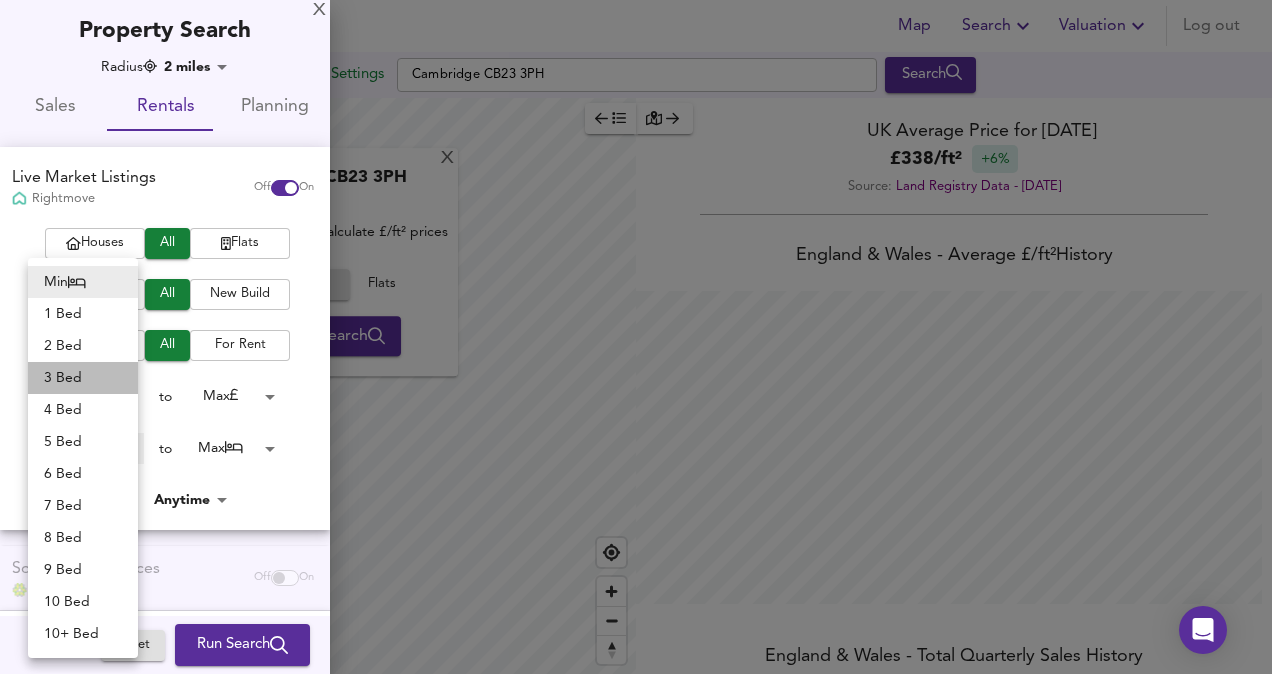 type on "3" 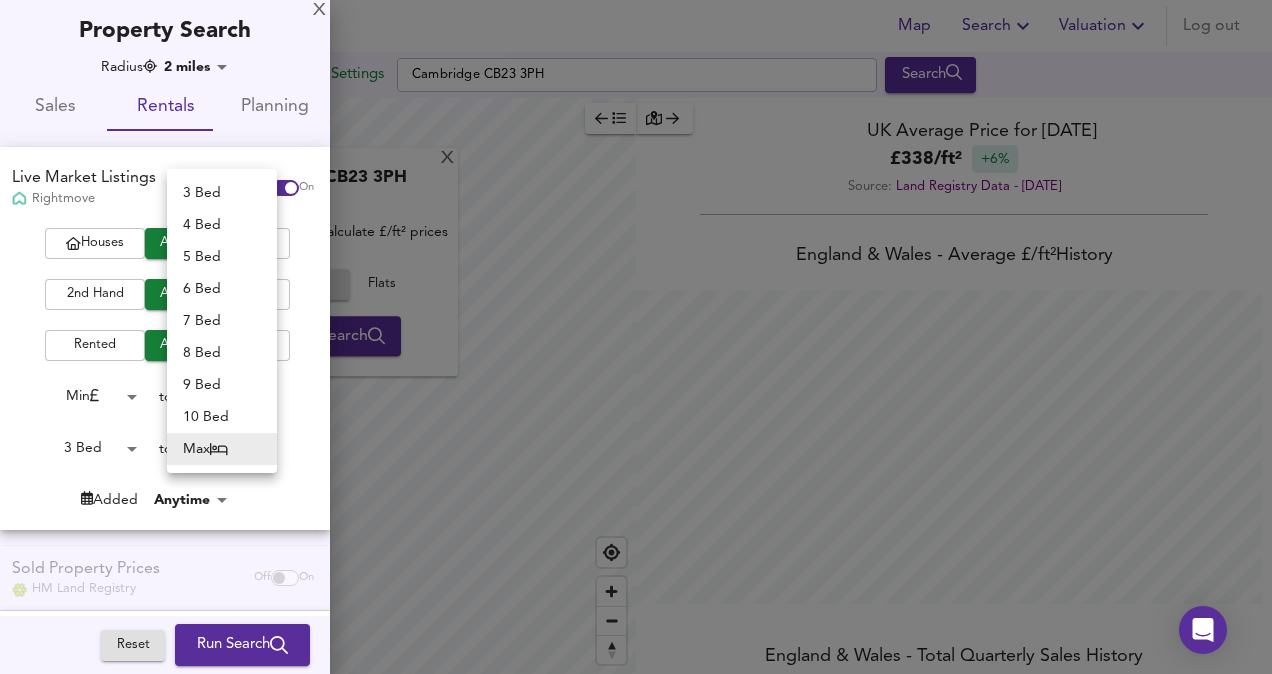 click on "Map Search Valuation Log out        Settings     Cambridge CB23 3PH        Search      X Cambridge CB23 3PH Not enough sales to calculate £/ft² prices Houses All Flats     Search         Legend       UK Average Price   for July 2025 £ 338 / ft²      +6% Source:   Land Registry Data - May 2025 England & Wales - Average £/ ft²  History England & Wales - Total Quarterly Sales History X Map Settings Basemap          Default hybrid Heatmap          Average Price landworth 2D   View Dynamic Heatmap   On Show Postcodes Show Boroughs 2D 3D Find Me X Property Search Radius   2 miles 3218 Sales Rentals Planning    Live Market Listings   Rightmove Off   On    Houses All   Flats 2nd Hand All New Build Rented All For Rent Min   0 to Max   200000000   3 Bed 3 to Max   50   Added Anytime -1    Sold Property Prices   HM Land Registry Off   On     Room Rentals & Flatshares   SpareRoom   BETA Off   On     Planning Applications Off   On" at bounding box center (636, 337) 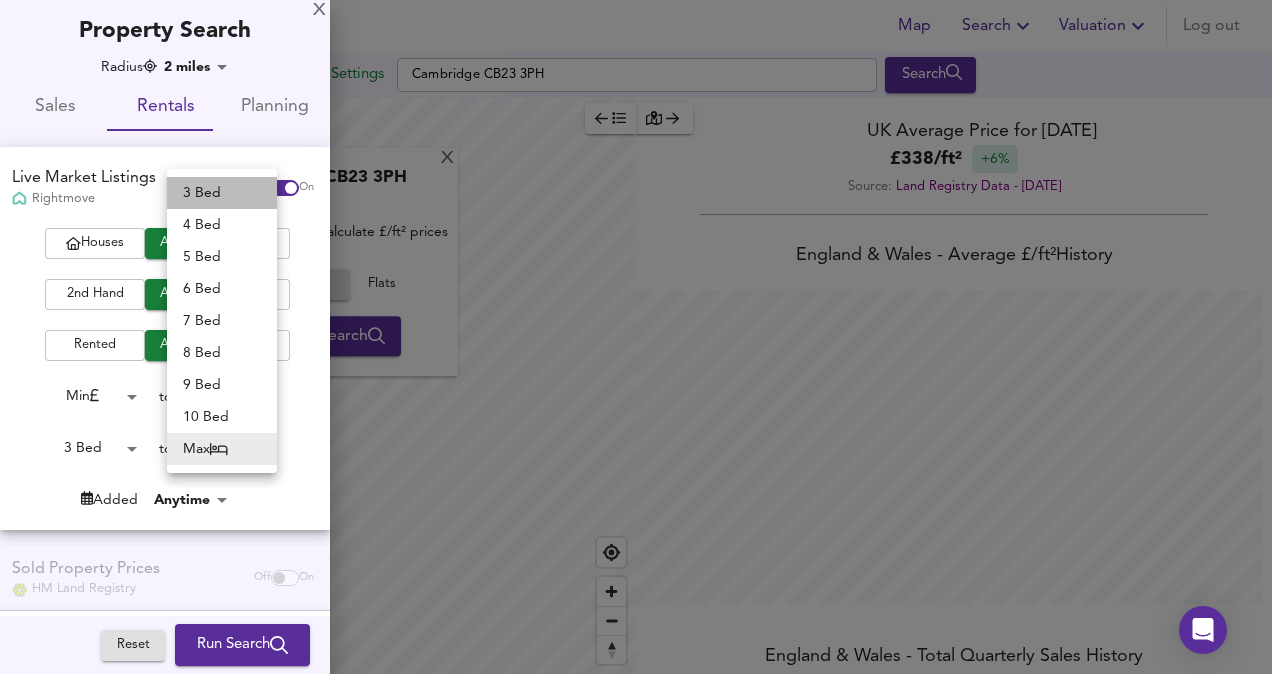 click on "3 Bed" at bounding box center [222, 193] 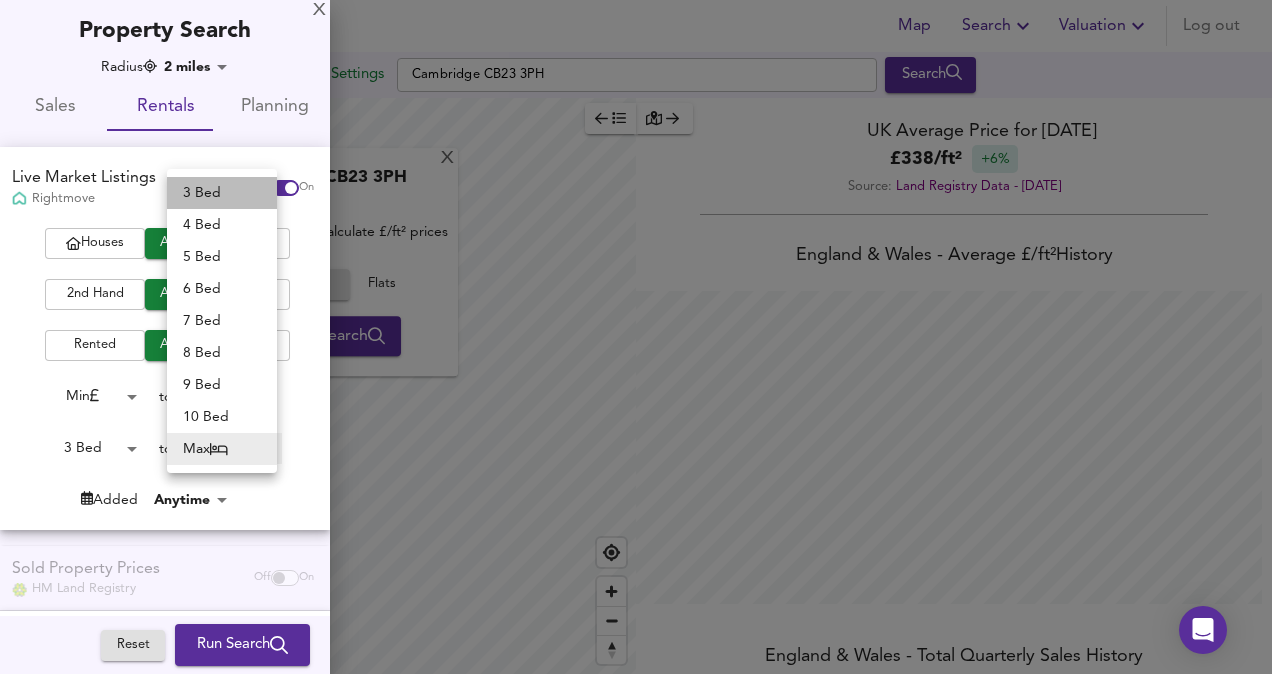type on "3" 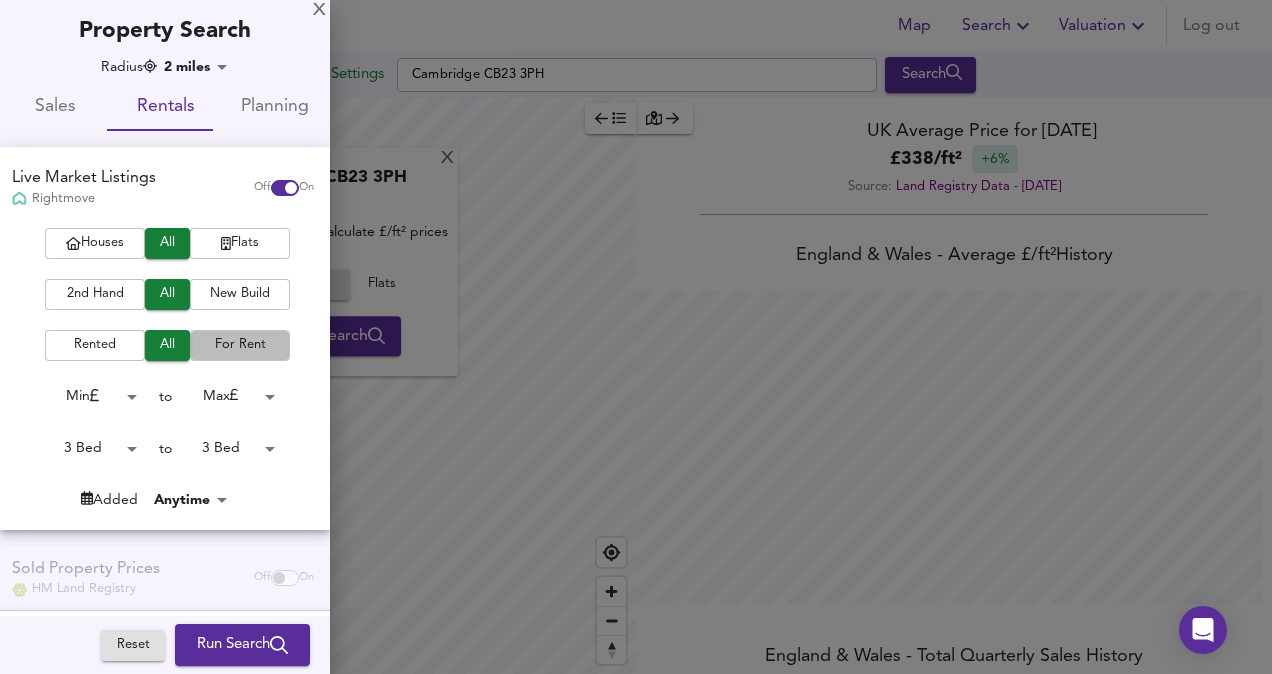 click on "For Rent" at bounding box center [240, 345] 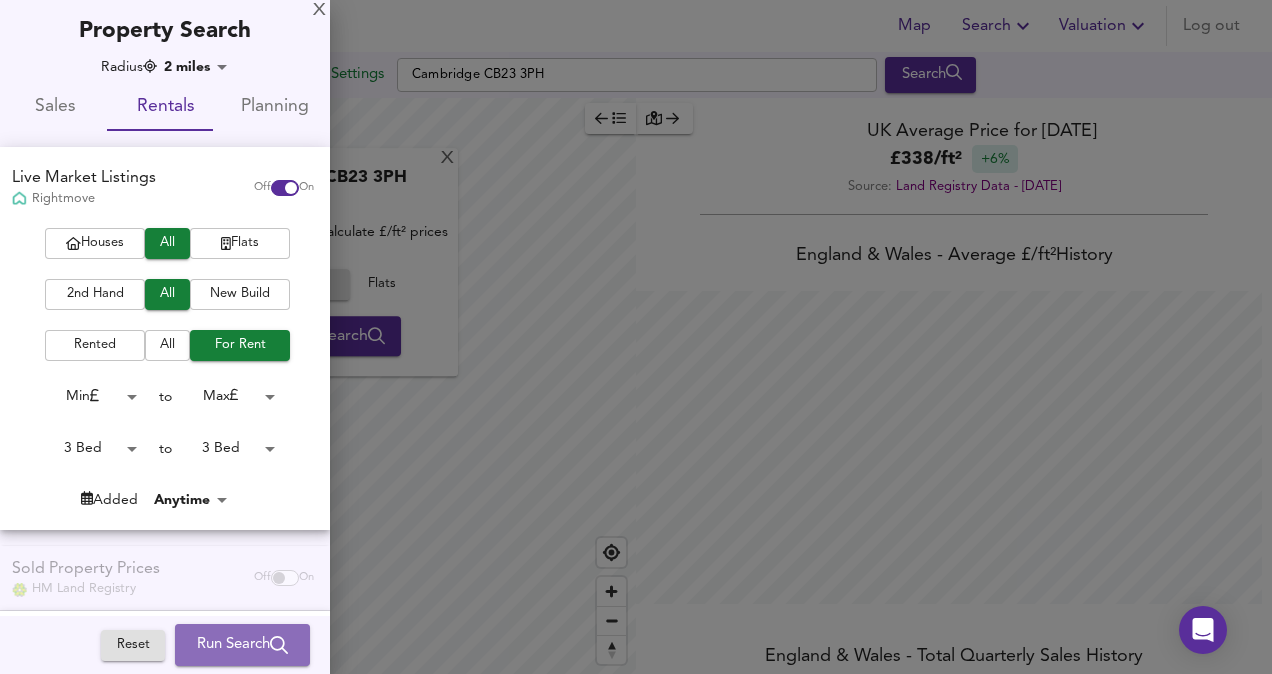 click on "Run Search" at bounding box center [242, 645] 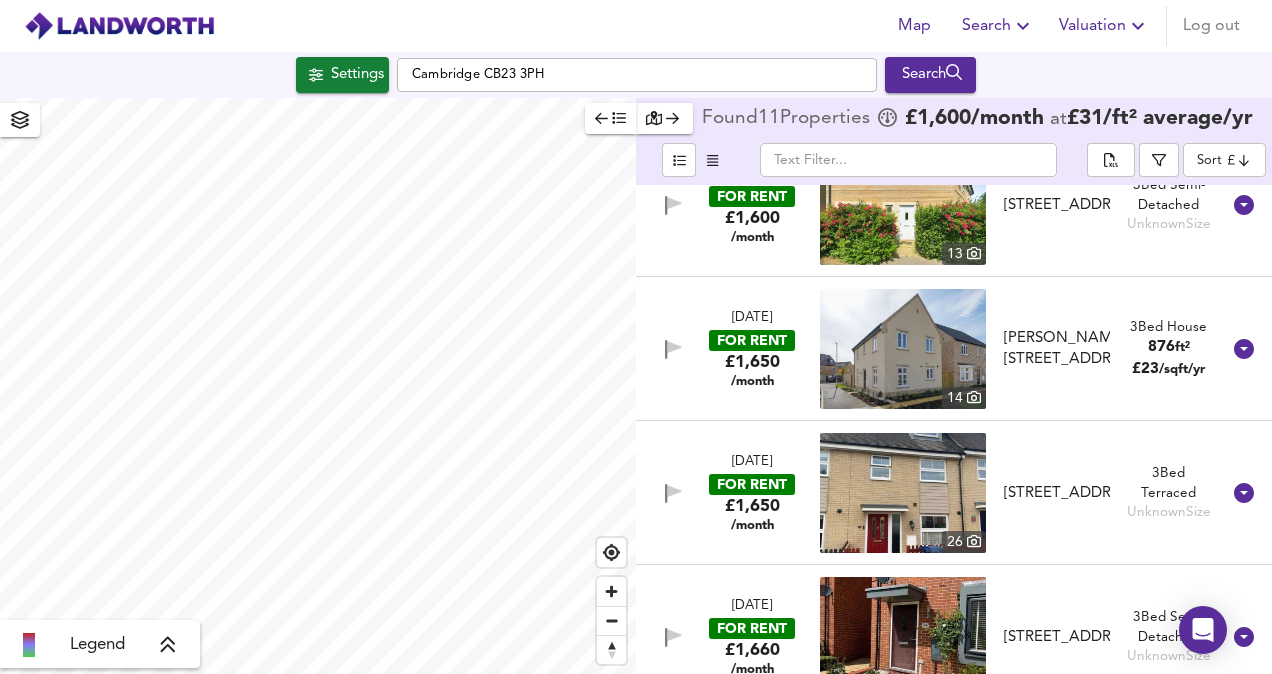 scroll, scrollTop: 774, scrollLeft: 0, axis: vertical 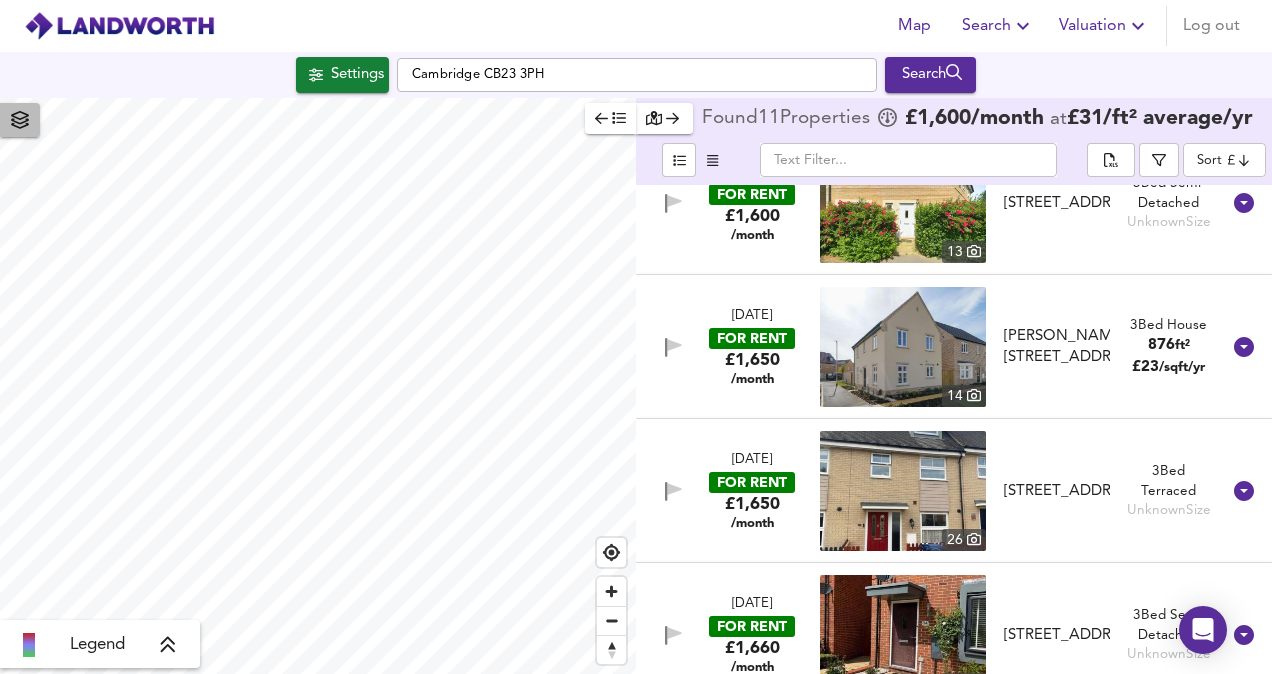 click 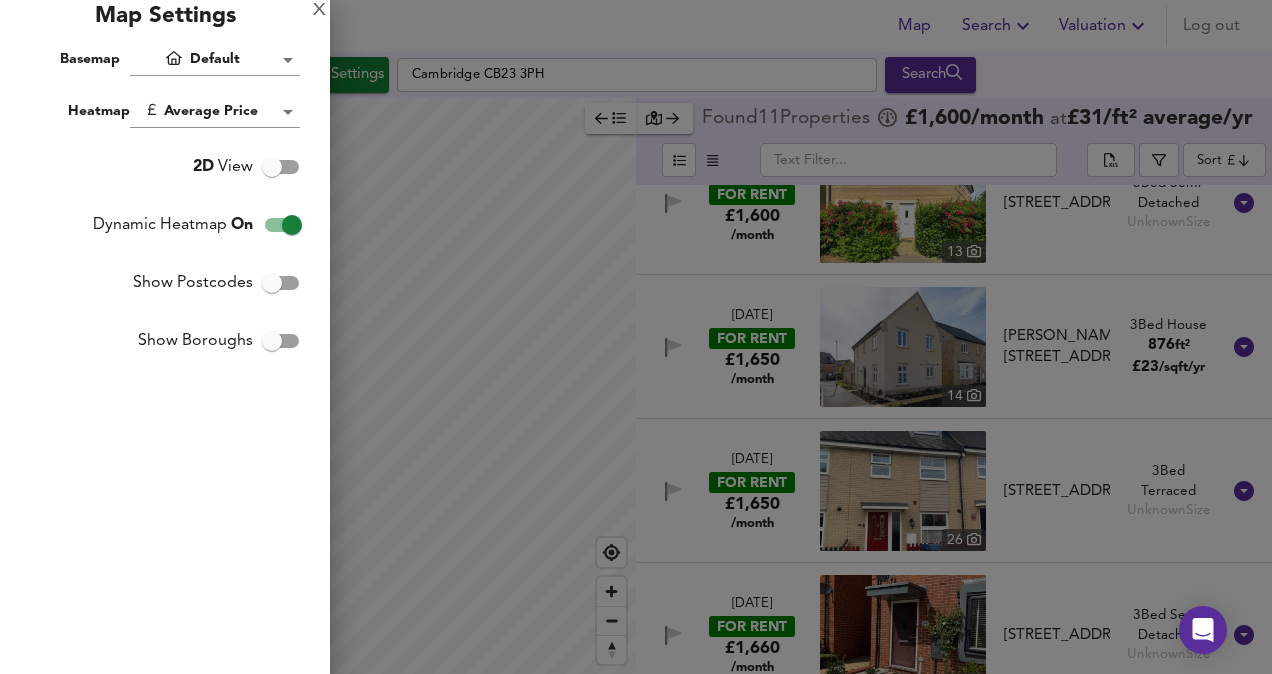 click at bounding box center [636, 337] 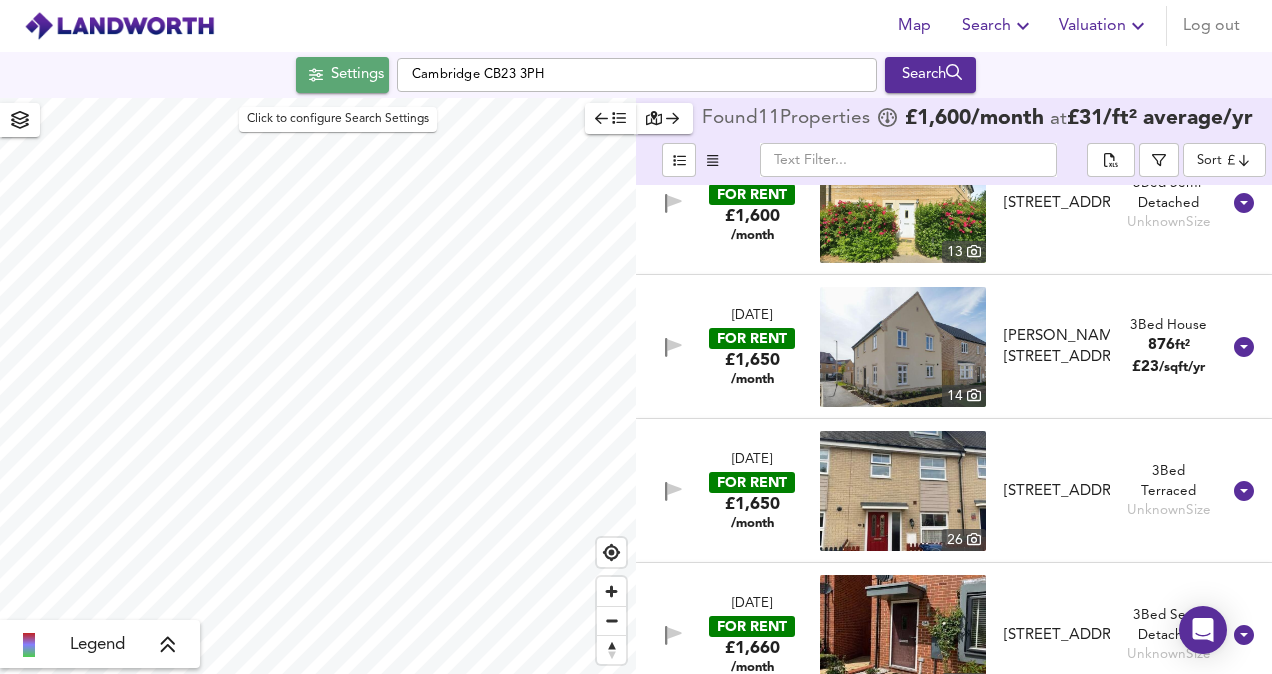 click on "Settings" at bounding box center [342, 75] 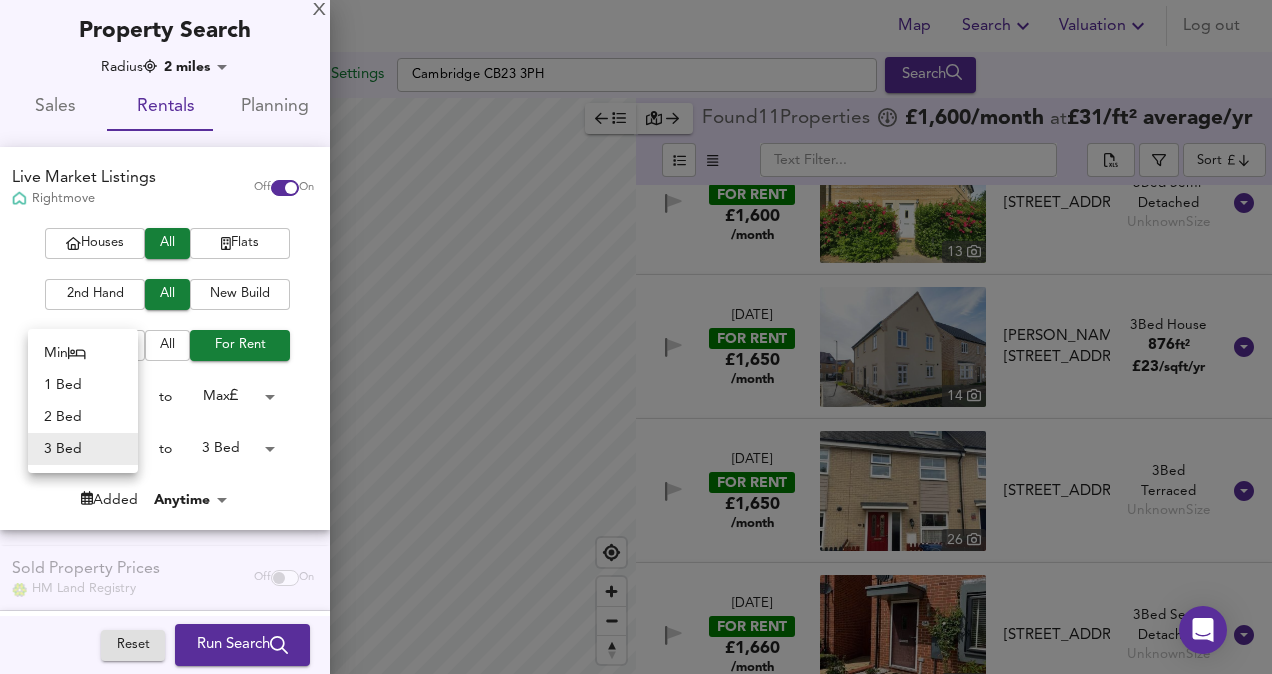 click on "Map Search Valuation Log out        Settings     Cambridge CB23 3PH        Search            Legend       Found  11  Propert ies     £ 1,600 /month   at  £ 31 / ft²   average /yr              ​         Sort   cheapest ​ 4 Jul 2025 FOR RENT £1,395   /month   7     Cressbrook Drive, CB23 6BF Cressbrook Drive, CB23 6BF 3  Bed   End of Terrace 338 ft² £ 50 /sqft/yr   30 May 2025 FOR RENT £1,450   /month   7     Stagwell Road, Great Cambourne, CAMBRIDGE, CB23 5DU Stagwell Road, Great Cambourne, CAMBRIDGE, CB23 5DU 3  Bed   House Unknown  Size   6 Jul 2025 FOR RENT £1,495   /month   12     Jeavons Lane, Cambridge, CB23 6AF Jeavons Lane, Cambridge, CB23 6AF 3  Bed   Semi-Detached Unknown  Size   10 Jul 2025 FOR RENT £1,500   /month   9     Broad Street, Great Cambourne, CAMBRIDGE, CB23 6EL Broad Street, Great Cambourne, CAMBRIDGE, CB23 6EL 3  Bed   Terraced Unknown  Size   6 Jul 2025 FOR RENT £1,550   /month   14     3  Bed   Semi-Detached  Size" at bounding box center (636, 337) 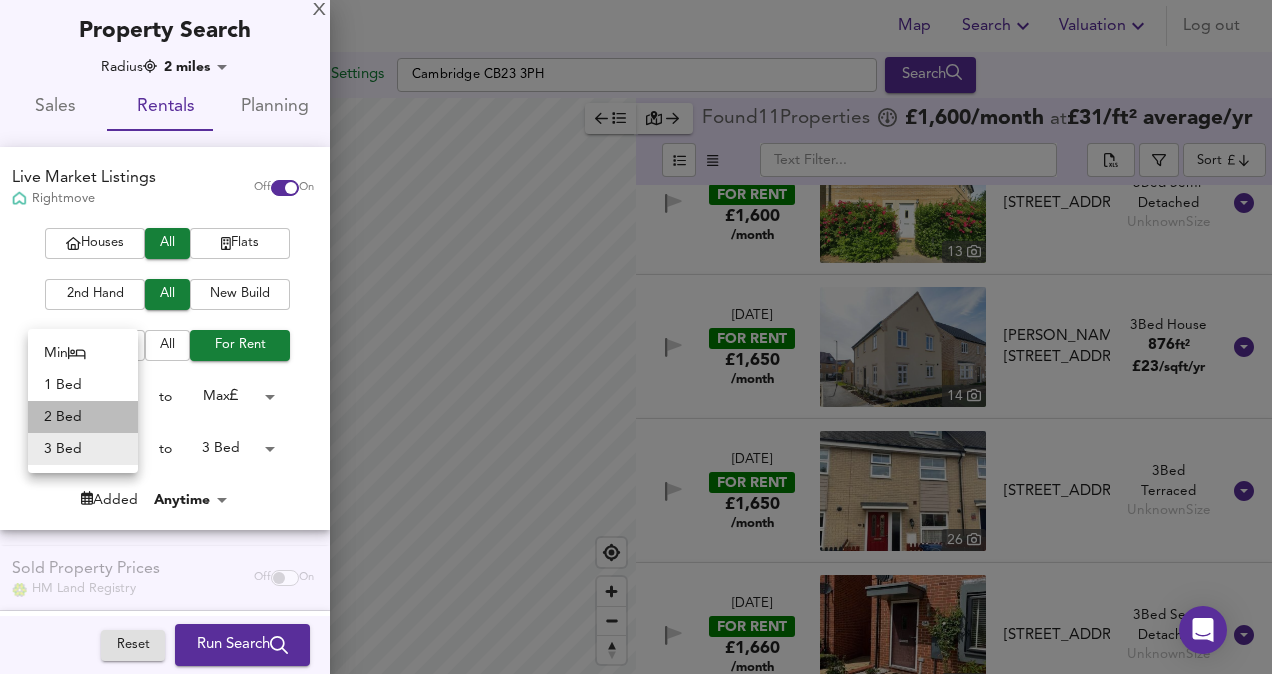 click on "2 Bed" at bounding box center (83, 417) 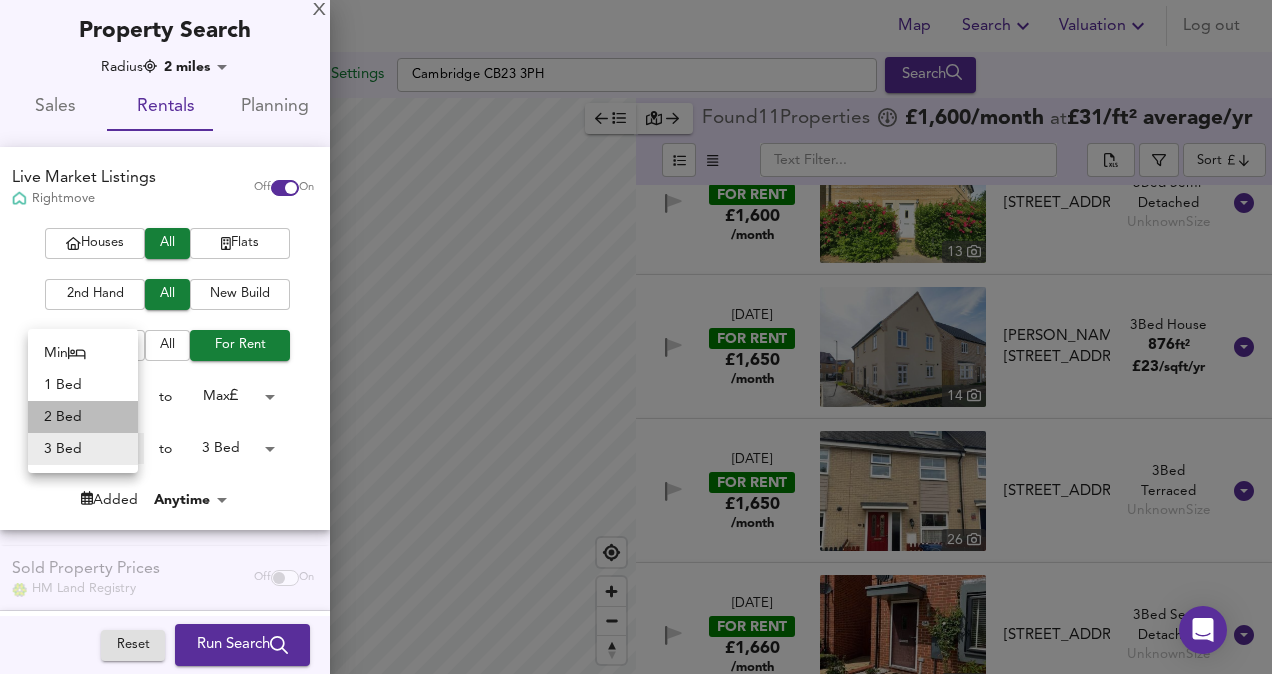 type on "2" 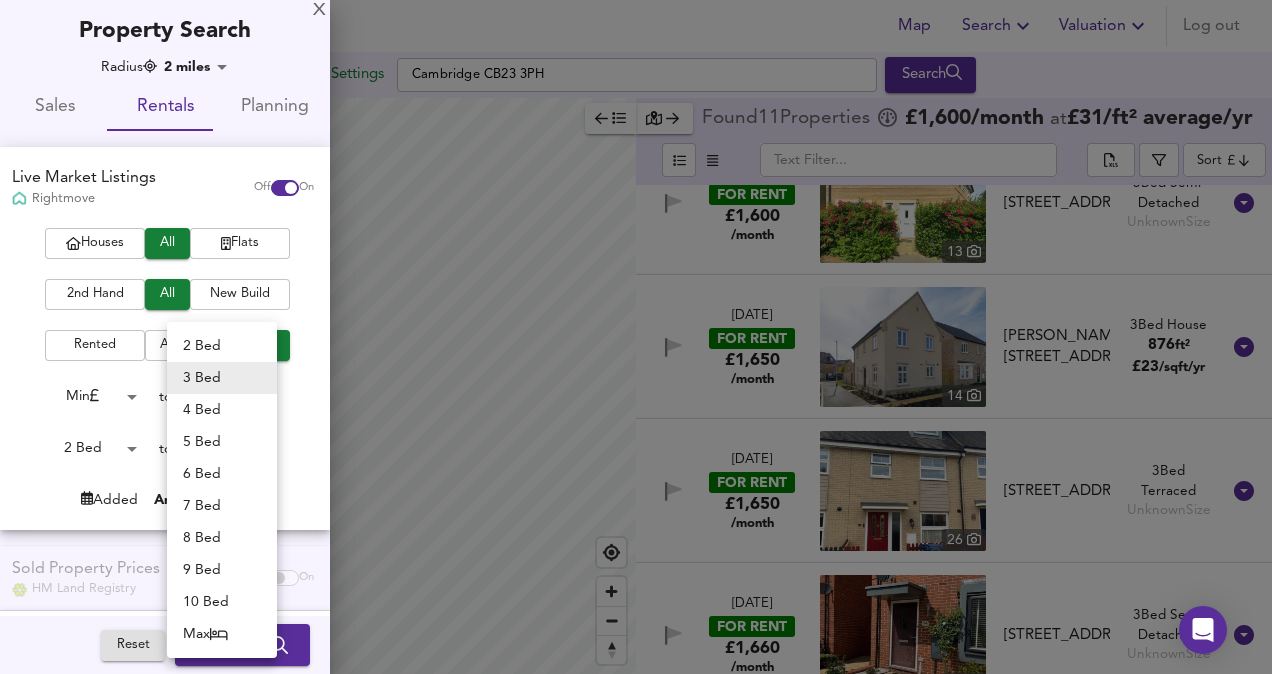 click on "Map Search Valuation Log out        Settings     Cambridge CB23 3PH        Search            Legend       Found  11  Propert ies     £ 1,600 /month   at  £ 31 / ft²   average /yr              ​         Sort   cheapest ​ 4 Jul 2025 FOR RENT £1,395   /month   7     Cressbrook Drive, CB23 6BF Cressbrook Drive, CB23 6BF 3  Bed   End of Terrace 338 ft² £ 50 /sqft/yr   30 May 2025 FOR RENT £1,450   /month   7     Stagwell Road, Great Cambourne, CAMBRIDGE, CB23 5DU Stagwell Road, Great Cambourne, CAMBRIDGE, CB23 5DU 3  Bed   House Unknown  Size   6 Jul 2025 FOR RENT £1,495   /month   12     Jeavons Lane, Cambridge, CB23 6AF Jeavons Lane, Cambridge, CB23 6AF 3  Bed   Semi-Detached Unknown  Size   10 Jul 2025 FOR RENT £1,500   /month   9     Broad Street, Great Cambourne, CAMBRIDGE, CB23 6EL Broad Street, Great Cambourne, CAMBRIDGE, CB23 6EL 3  Bed   Terraced Unknown  Size   6 Jul 2025 FOR RENT £1,550   /month   14     3  Bed   Semi-Detached  Size" at bounding box center [636, 337] 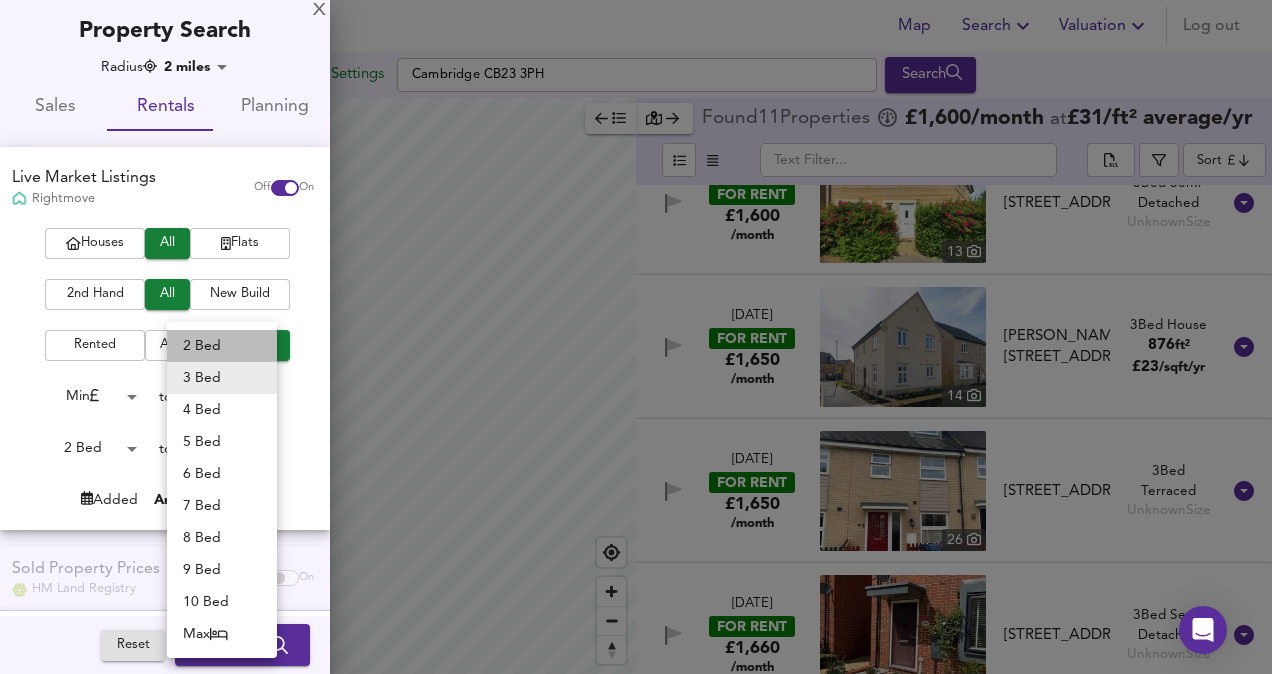 click on "2 Bed" at bounding box center (222, 346) 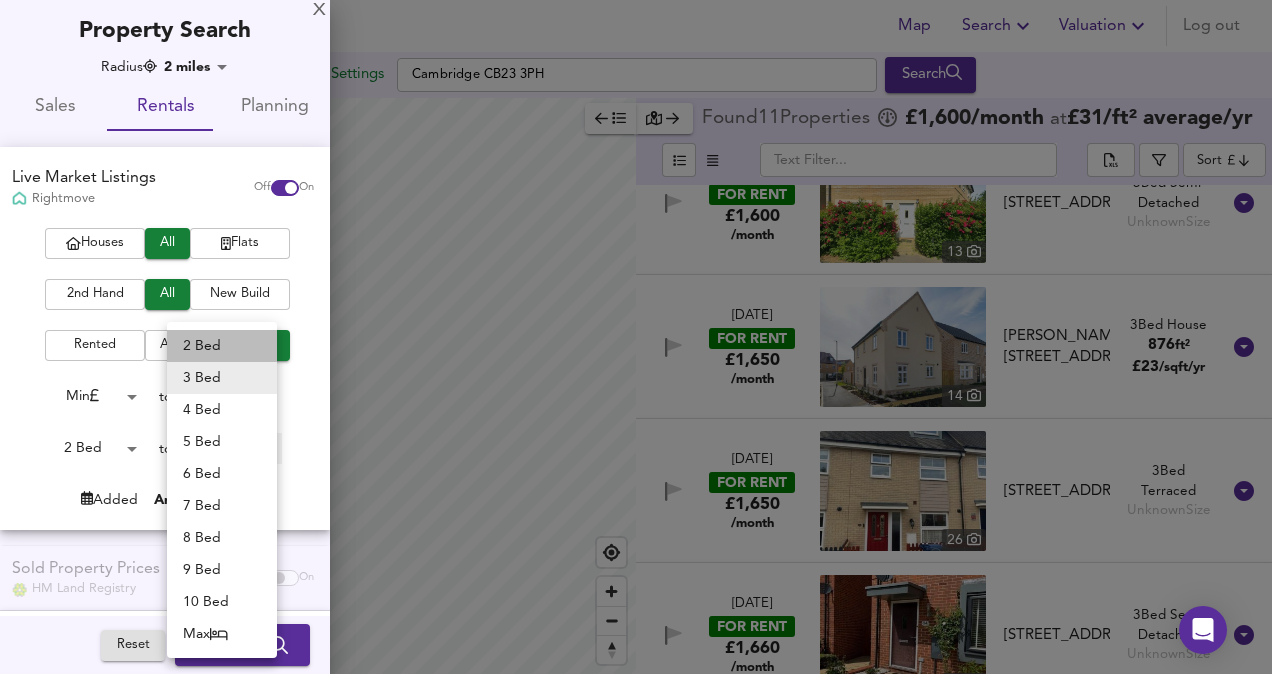 type on "2" 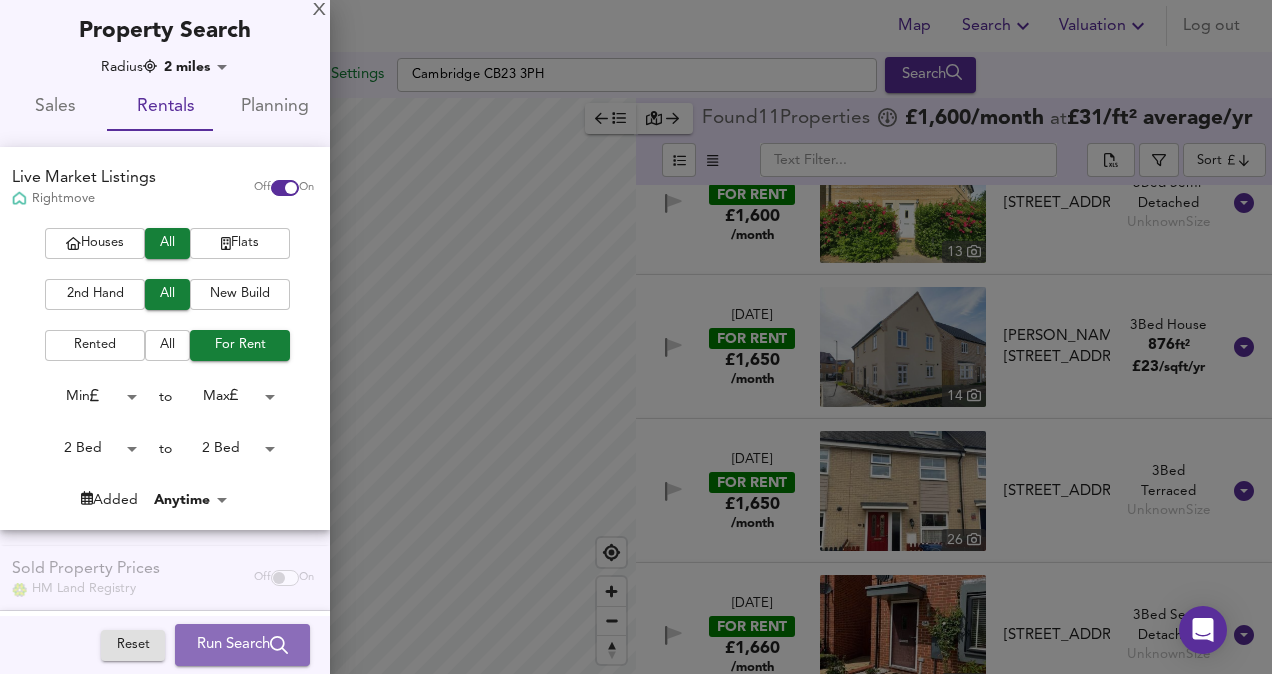 click on "Run Search" at bounding box center [242, 645] 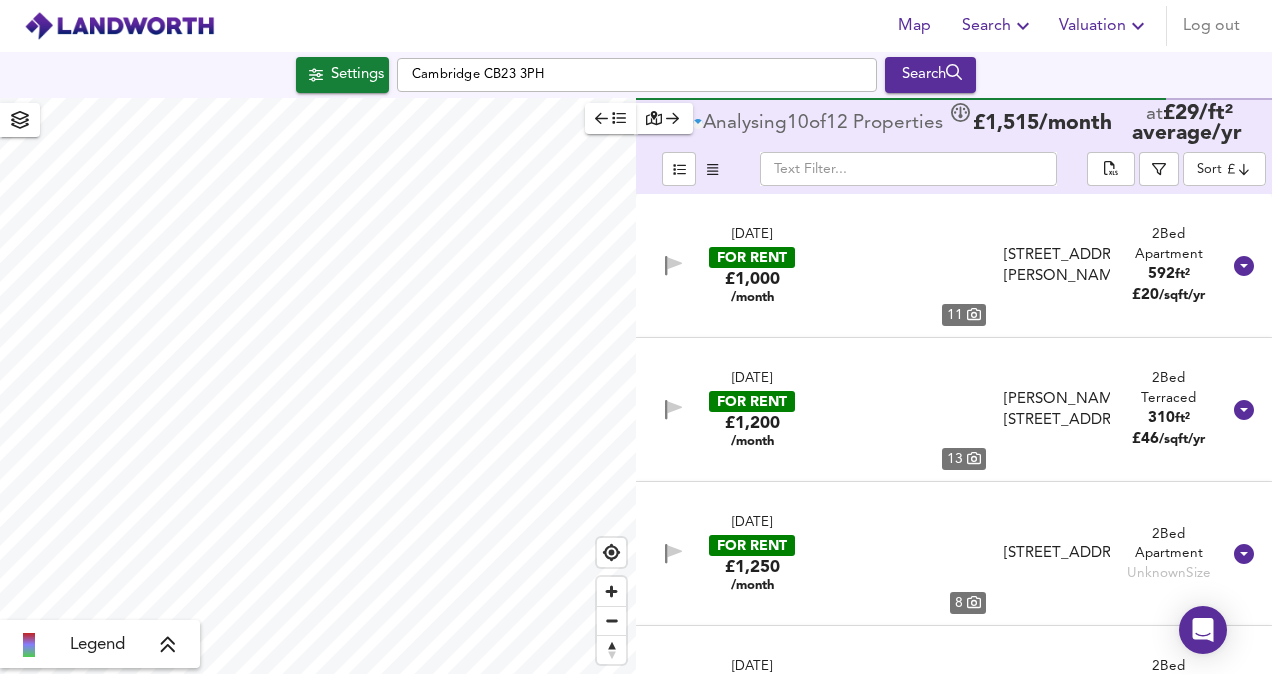 scroll, scrollTop: 0, scrollLeft: 0, axis: both 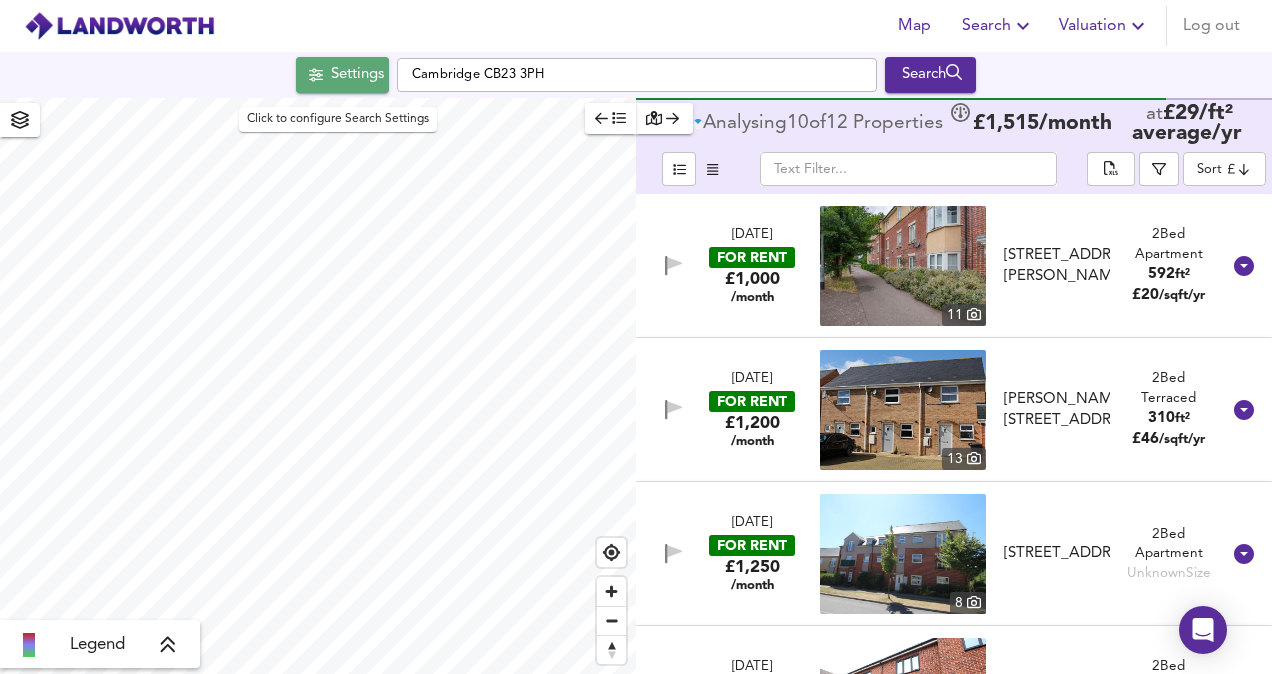 click on "Settings" at bounding box center (357, 75) 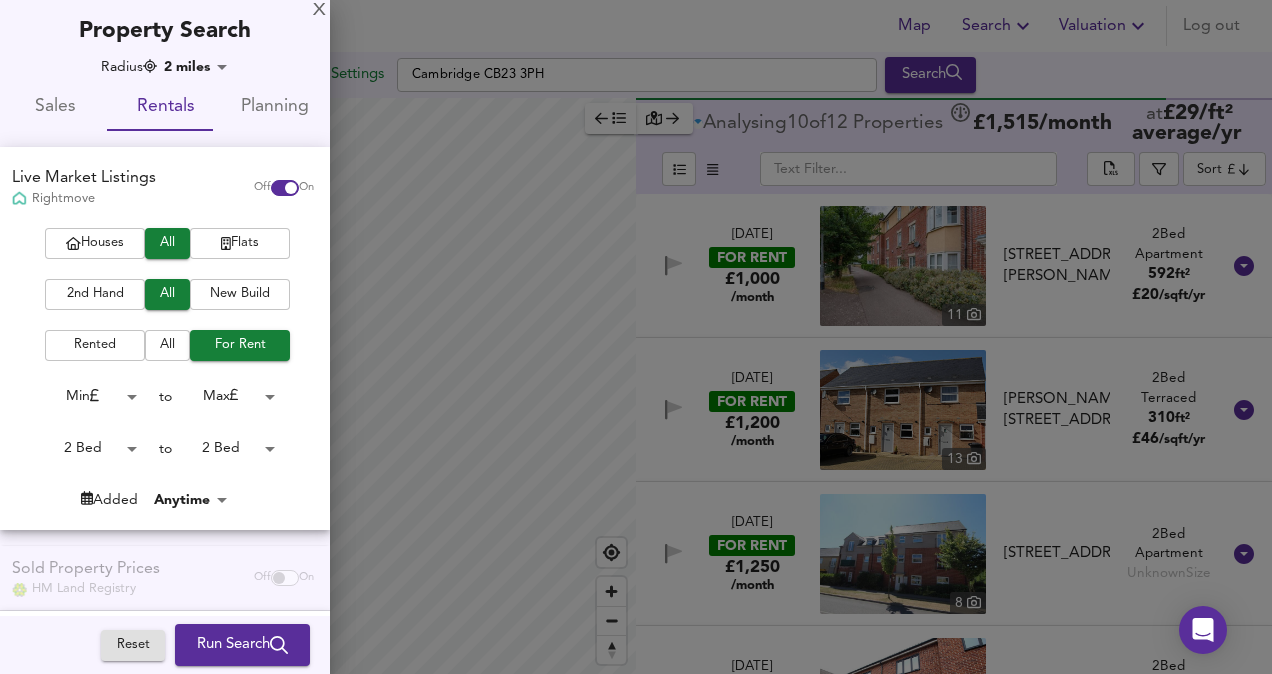 click at bounding box center (636, 337) 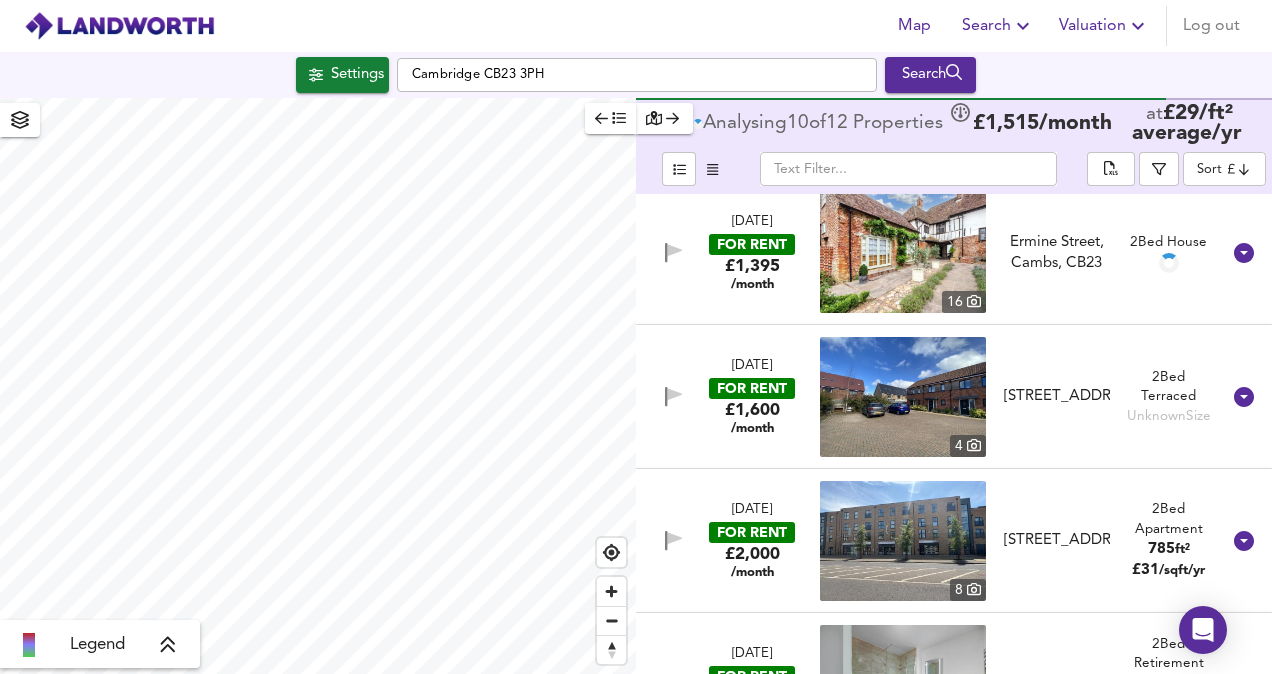 scroll, scrollTop: 1246, scrollLeft: 0, axis: vertical 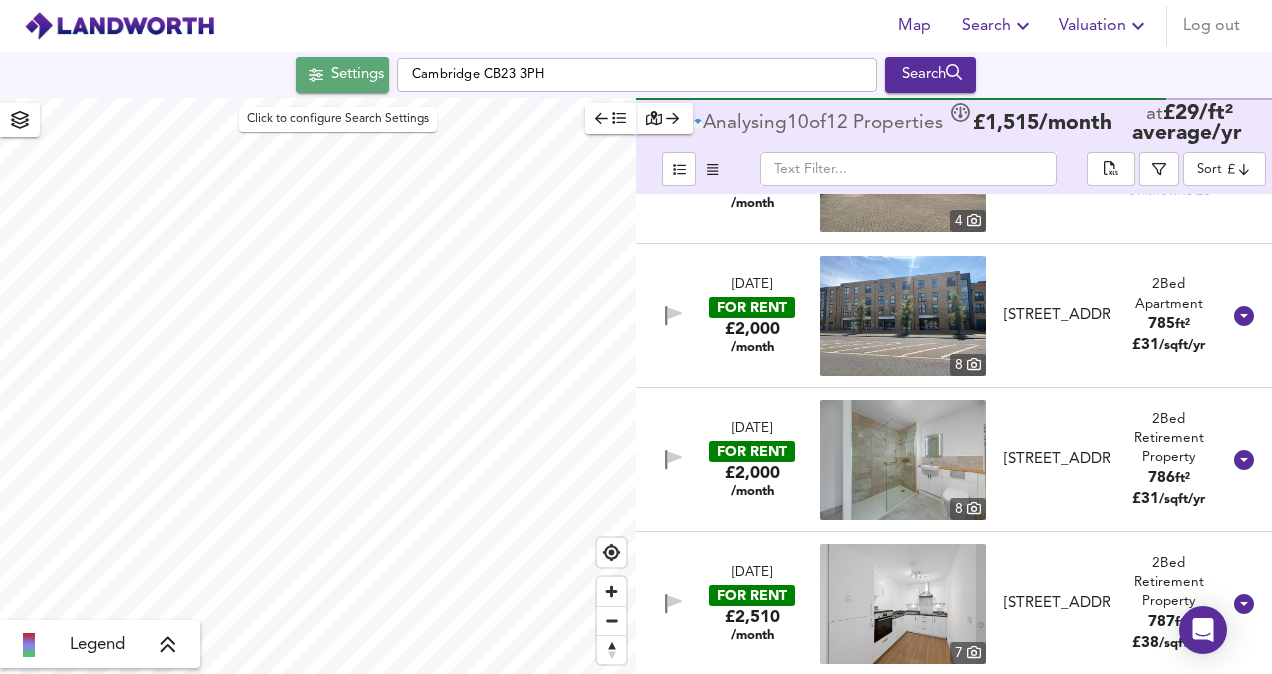 click on "Settings" at bounding box center [357, 75] 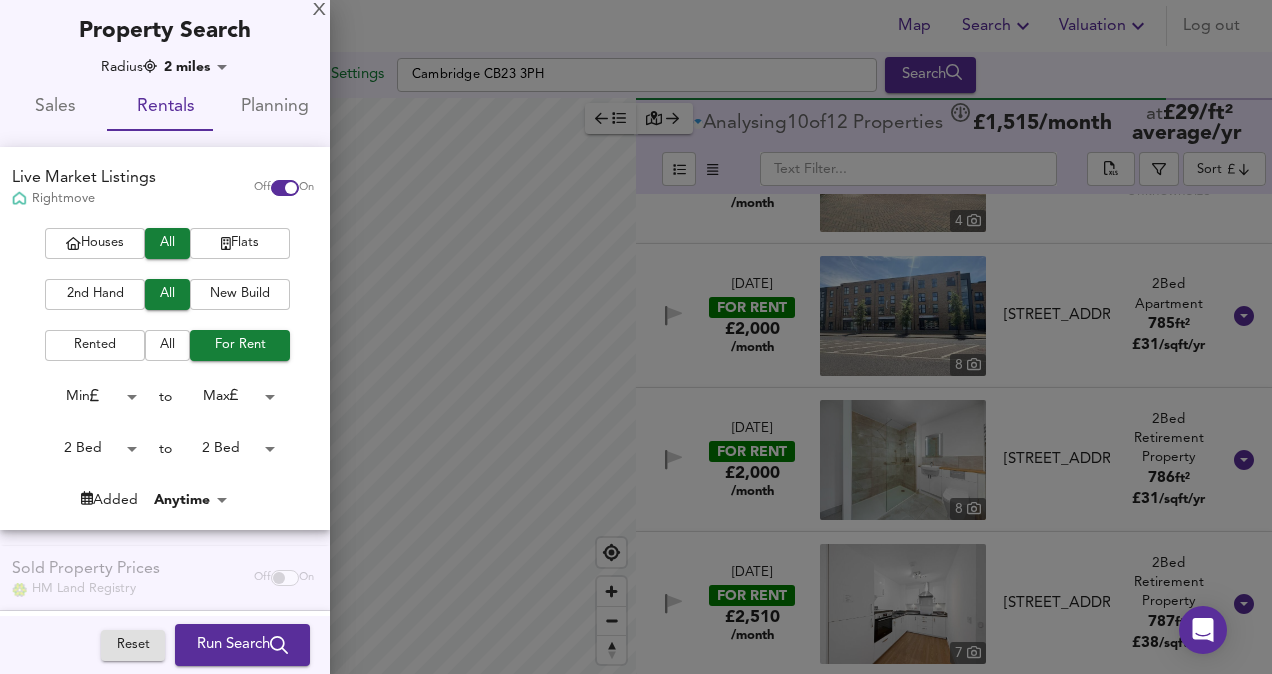 click at bounding box center [636, 337] 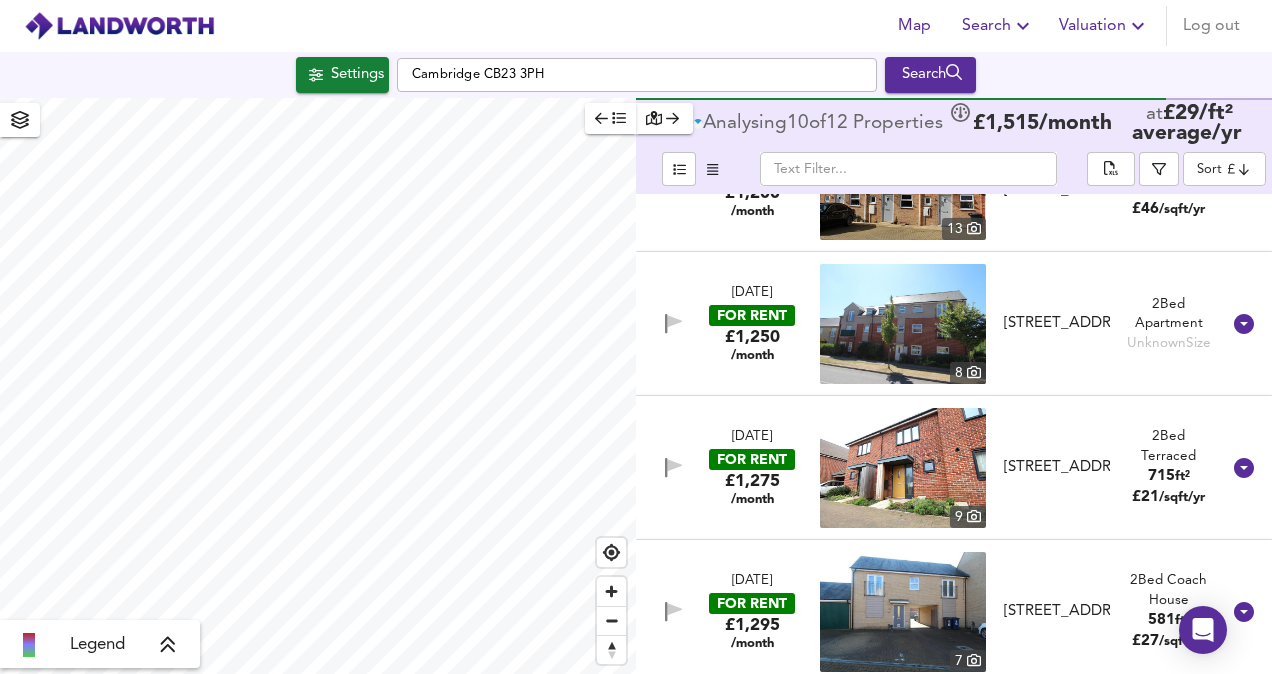 scroll, scrollTop: 218, scrollLeft: 0, axis: vertical 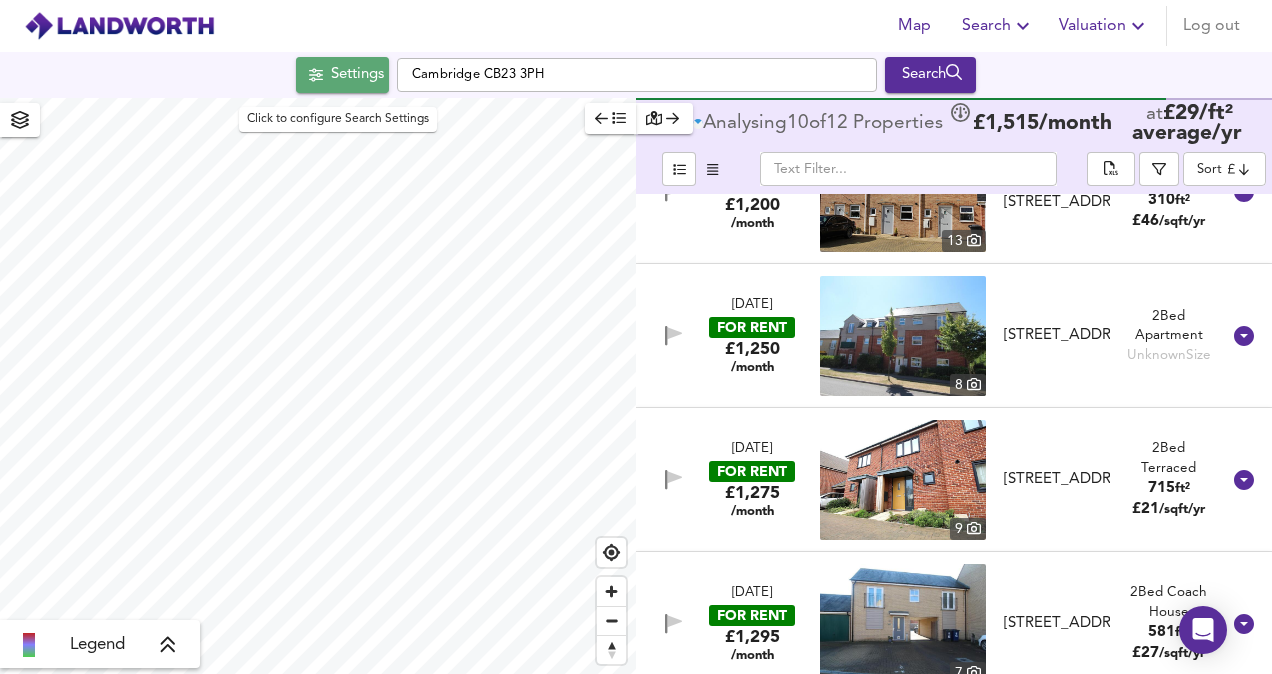 click on "Settings" at bounding box center (357, 75) 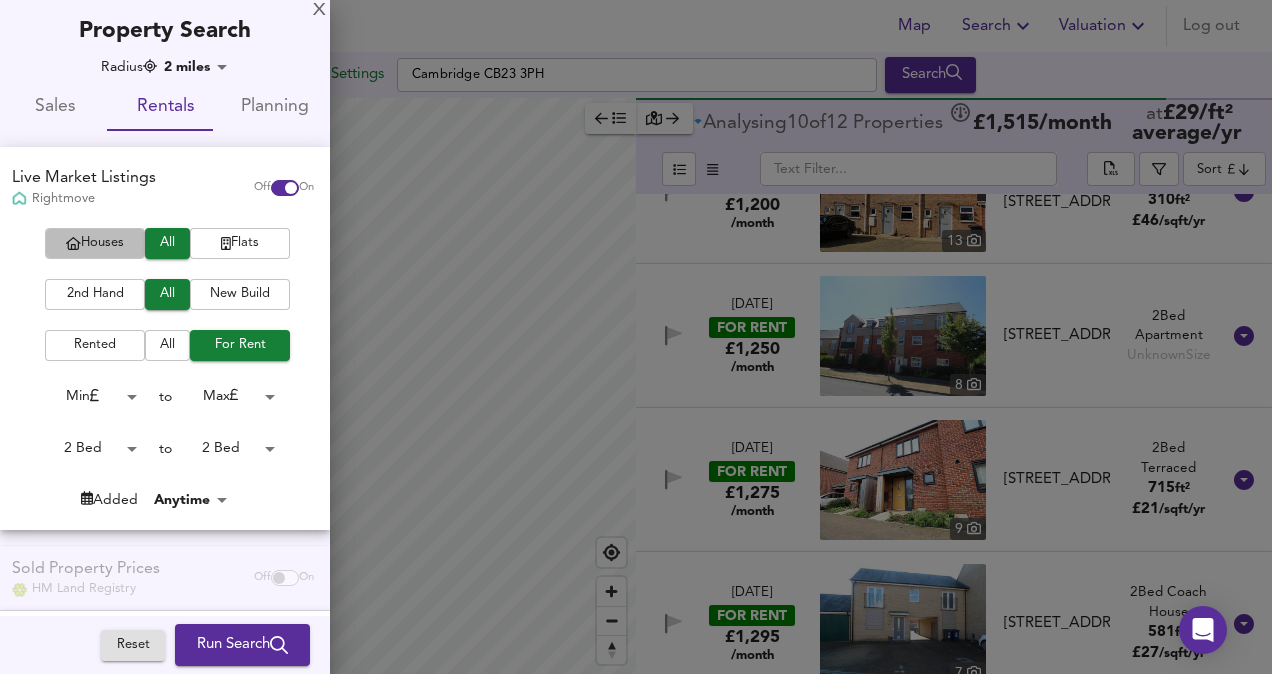 click on "Houses" at bounding box center (95, 243) 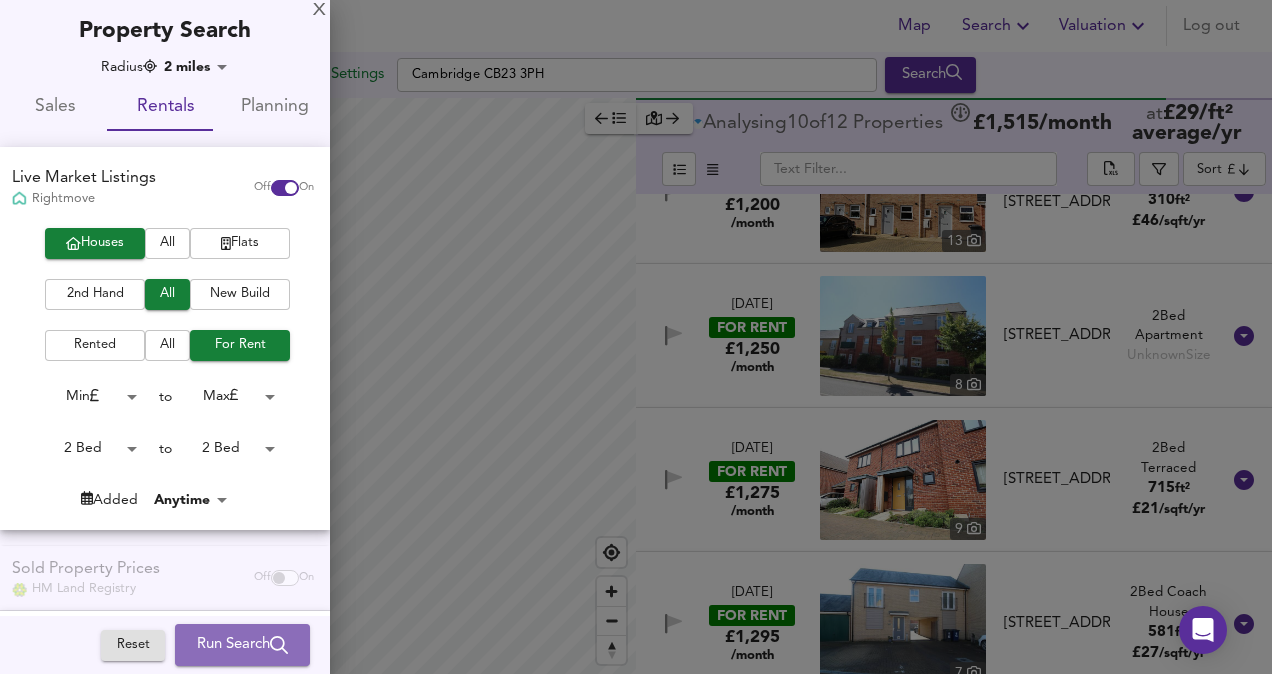 click on "Run Search" at bounding box center [242, 645] 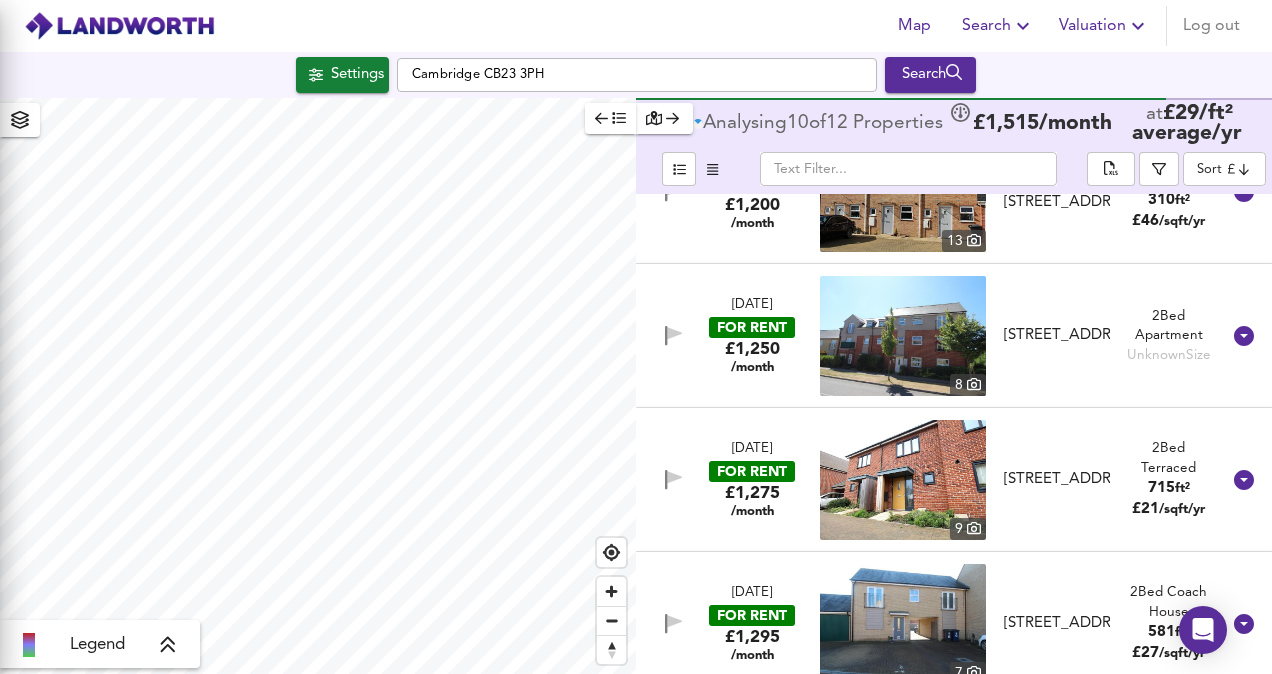 click at bounding box center (636, 337) 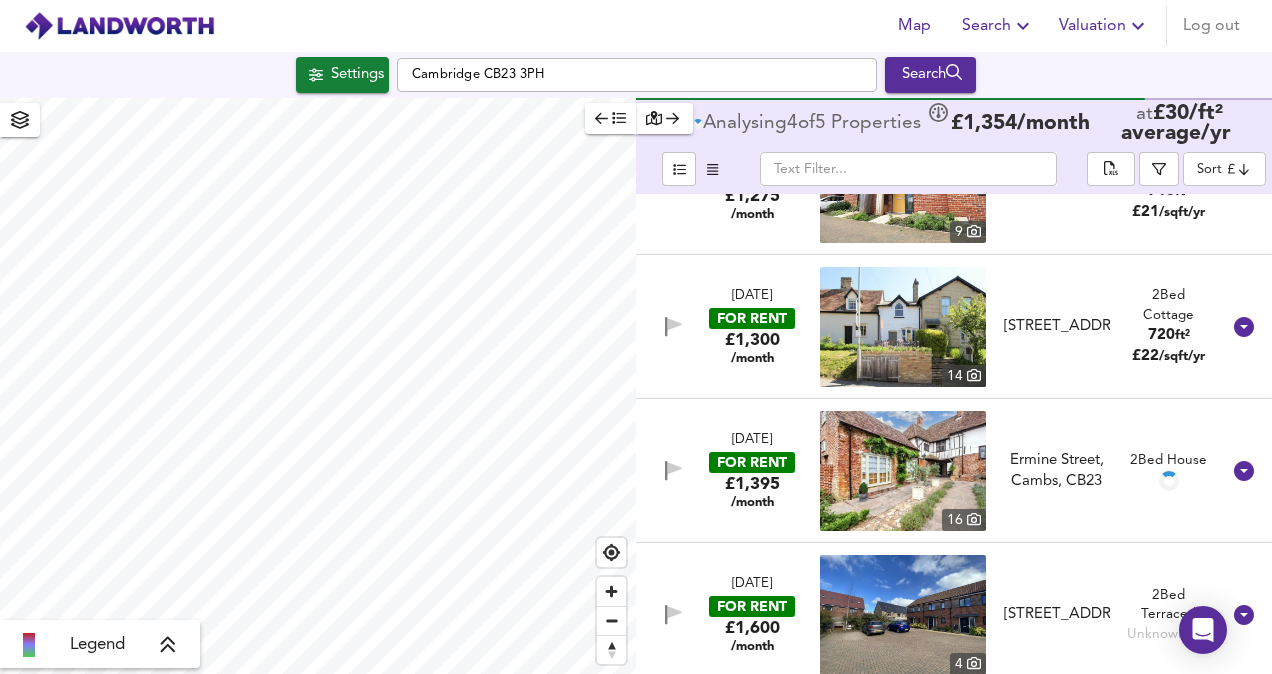 scroll, scrollTop: 238, scrollLeft: 0, axis: vertical 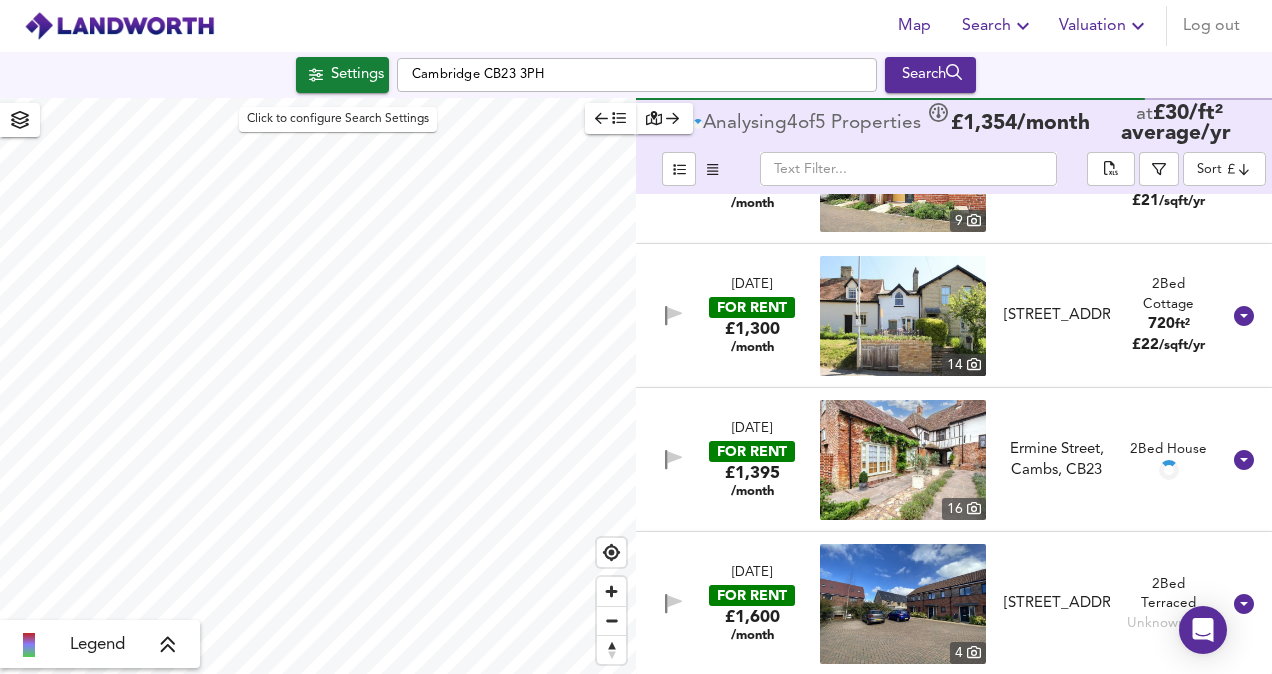 click on "Settings" at bounding box center (357, 75) 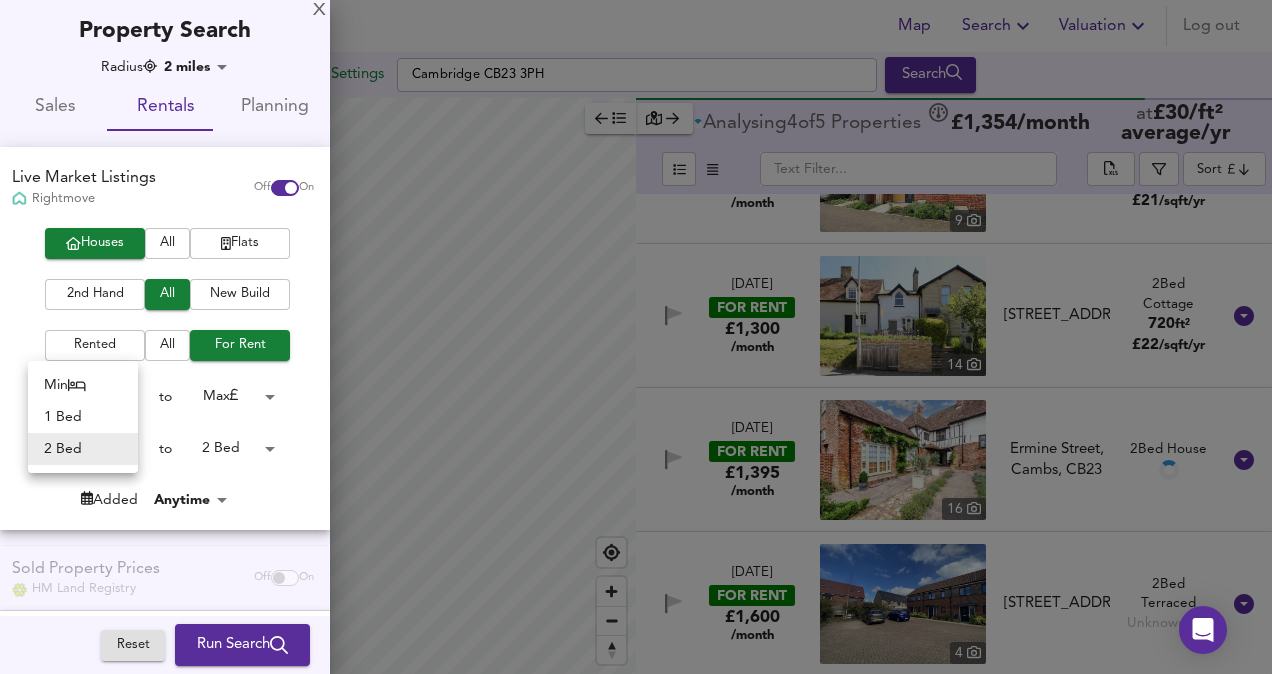 click on "Map Search Valuation Log out        Settings     Cambridge CB23 3PH        Search            Legend         Analysing  4  of  5   Propert ies     £ 1,354 /month   at  £ 30 / ft²   average /yr              ​         Sort   cheapest ​ 8 Jul 2025 FOR RENT £1,200   /month   13     Whitley Road, Upper Cambourne, Cambourne, CB23 6AS Whitley Road, Upper Cambourne, Cambourne, CB23 6AS 2  Bed   Terraced 310 ft² £ 46 /sqft/yr   23 Jun 2025 FOR RENT £1,275   /month   9     Otter Road, Upper Cambourne, Cambourne, CB23 6JD Otter Road, Upper Cambourne, Cambourne, CB23 6JD 2  Bed   Terraced 715 ft² £ 21 /sqft/yr   16 May 2025 FOR RENT £1,300   /month   14     Ermine Street, Caxton, CB23 3PQ Ermine Street, Caxton, CB23 3PQ 2  Bed   Cottage 720 ft² £ 22 /sqft/yr   27 May 2025 FOR RENT £1,395   /month   16     Ermine Street, Cambs, CB23 Ermine Street, Cambs, CB23 2  Bed   House   6 Jun 2025 FOR RENT £1,600   /month   4     Tempest Road, CB23 6HW 2" at bounding box center (636, 337) 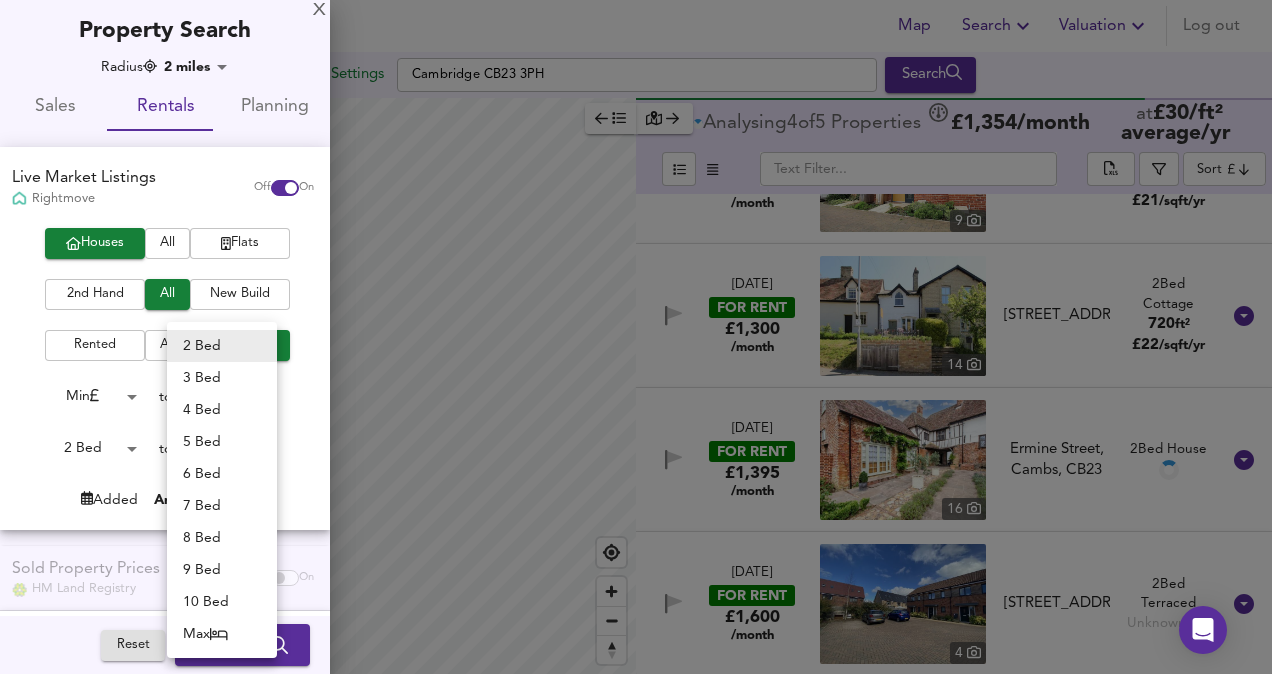 click on "Map Search Valuation Log out        Settings     Cambridge CB23 3PH        Search            Legend         Analysing  4  of  5   Propert ies     £ 1,354 /month   at  £ 30 / ft²   average /yr              ​         Sort   cheapest ​ 8 Jul 2025 FOR RENT £1,200   /month   13     Whitley Road, Upper Cambourne, Cambourne, CB23 6AS Whitley Road, Upper Cambourne, Cambourne, CB23 6AS 2  Bed   Terraced 310 ft² £ 46 /sqft/yr   23 Jun 2025 FOR RENT £1,275   /month   9     Otter Road, Upper Cambourne, Cambourne, CB23 6JD Otter Road, Upper Cambourne, Cambourne, CB23 6JD 2  Bed   Terraced 715 ft² £ 21 /sqft/yr   16 May 2025 FOR RENT £1,300   /month   14     Ermine Street, Caxton, CB23 3PQ Ermine Street, Caxton, CB23 3PQ 2  Bed   Cottage 720 ft² £ 22 /sqft/yr   27 May 2025 FOR RENT £1,395   /month   16     Ermine Street, Cambs, CB23 Ermine Street, Cambs, CB23 2  Bed   House   6 Jun 2025 FOR RENT £1,600   /month   4     Tempest Road, CB23 6HW 2" at bounding box center [636, 337] 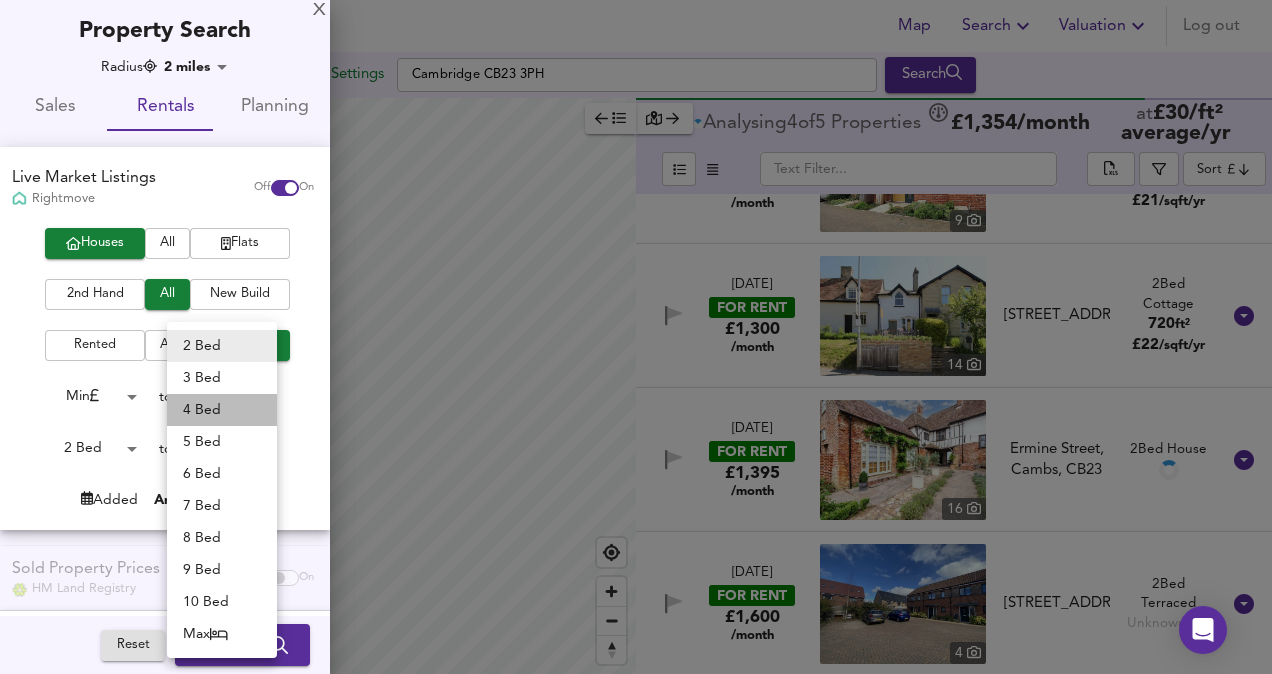 click on "4 Bed" at bounding box center (222, 410) 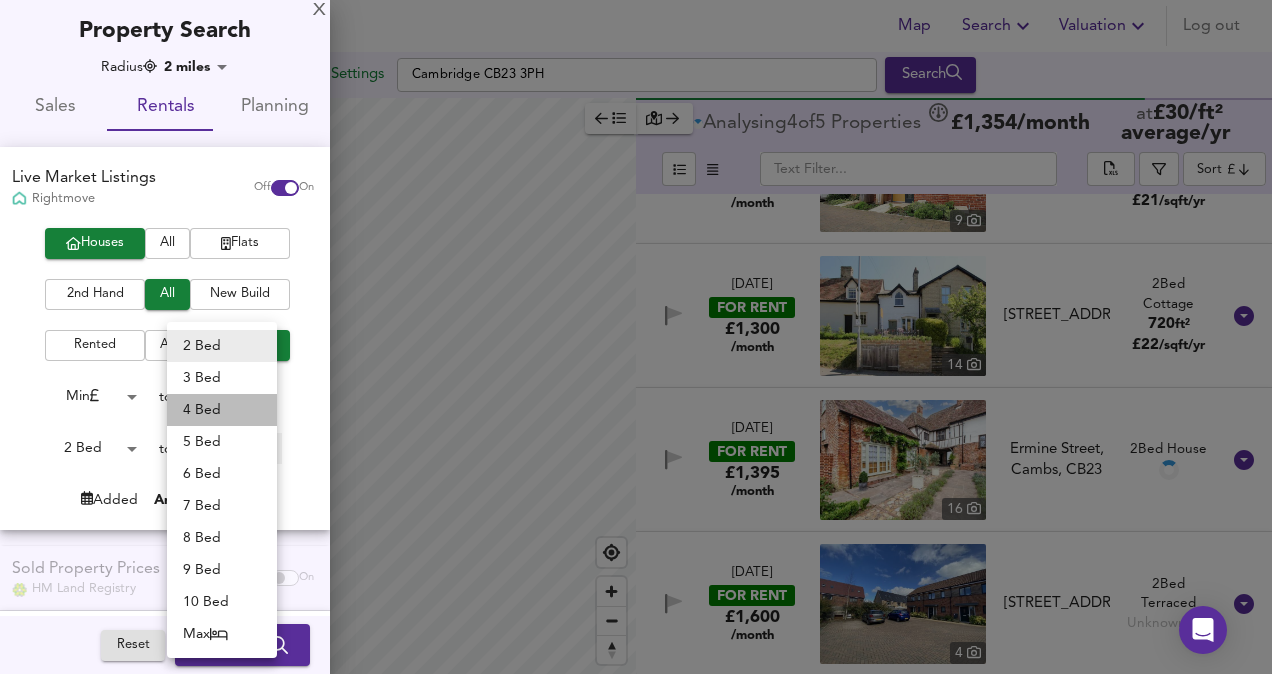 type on "4" 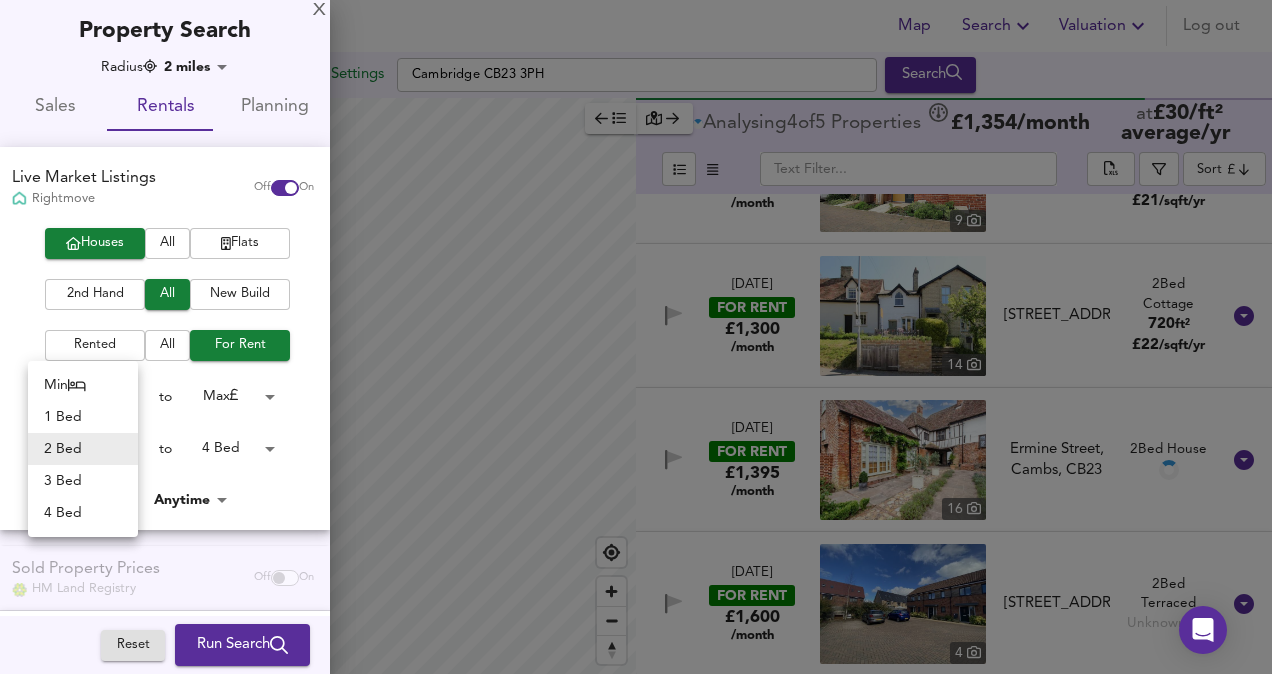 click on "Map Search Valuation Log out        Settings     Cambridge CB23 3PH        Search            Legend         Analysing  4  of  5   Propert ies     £ 1,354 /month   at  £ 30 / ft²   average /yr              ​         Sort   cheapest ​ 8 Jul 2025 FOR RENT £1,200   /month   13     Whitley Road, Upper Cambourne, Cambourne, CB23 6AS Whitley Road, Upper Cambourne, Cambourne, CB23 6AS 2  Bed   Terraced 310 ft² £ 46 /sqft/yr   23 Jun 2025 FOR RENT £1,275   /month   9     Otter Road, Upper Cambourne, Cambourne, CB23 6JD Otter Road, Upper Cambourne, Cambourne, CB23 6JD 2  Bed   Terraced 715 ft² £ 21 /sqft/yr   16 May 2025 FOR RENT £1,300   /month   14     Ermine Street, Caxton, CB23 3PQ Ermine Street, Caxton, CB23 3PQ 2  Bed   Cottage 720 ft² £ 22 /sqft/yr   27 May 2025 FOR RENT £1,395   /month   16     Ermine Street, Cambs, CB23 Ermine Street, Cambs, CB23 2  Bed   House   6 Jun 2025 FOR RENT £1,600   /month   4     Tempest Road, CB23 6HW 2" at bounding box center (636, 337) 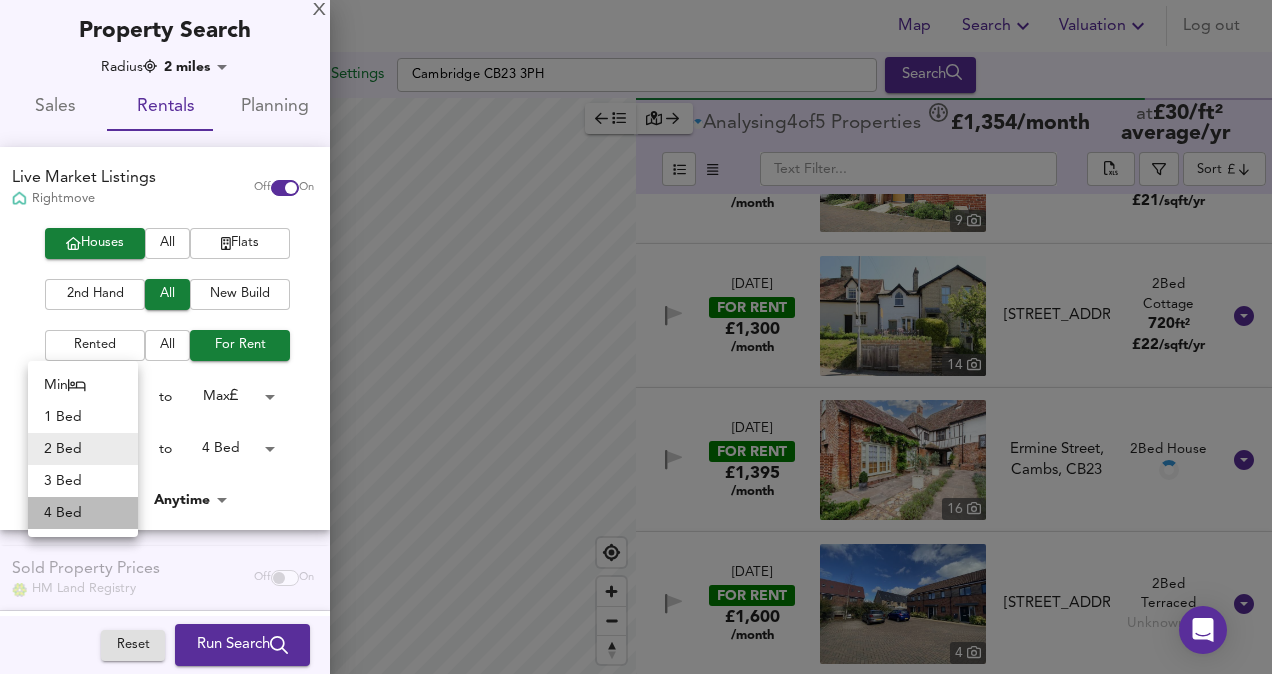 click on "4 Bed" at bounding box center [83, 513] 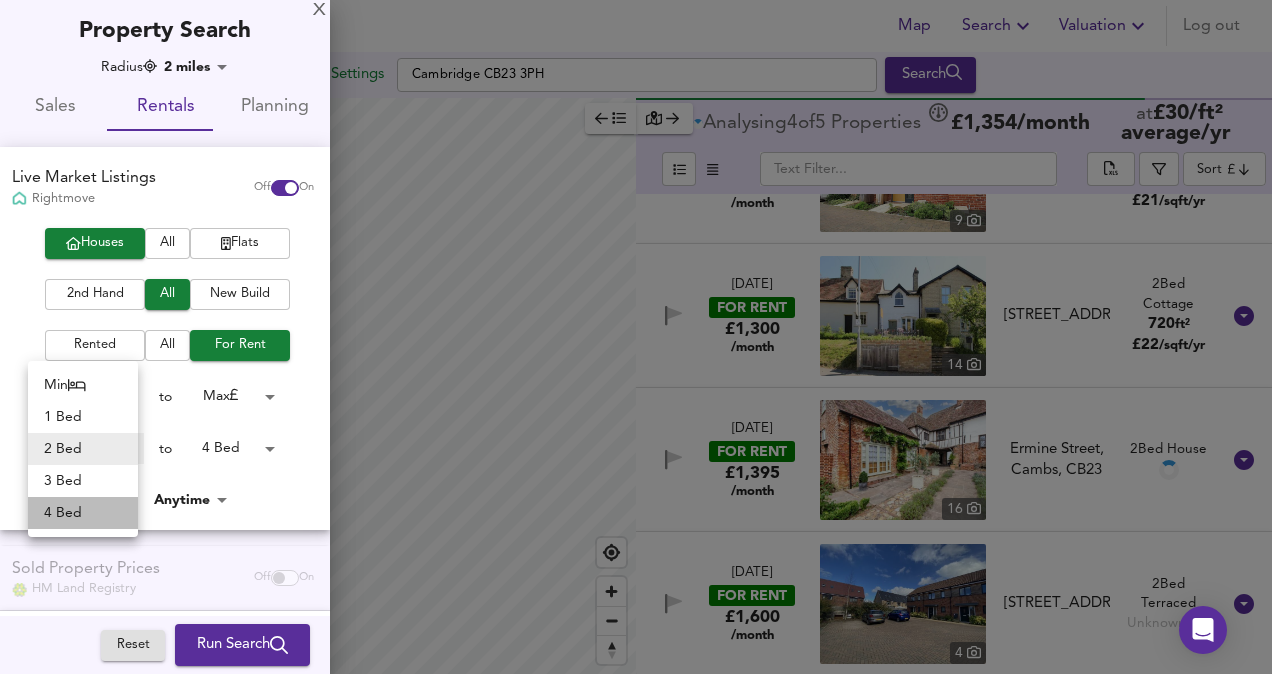 type on "4" 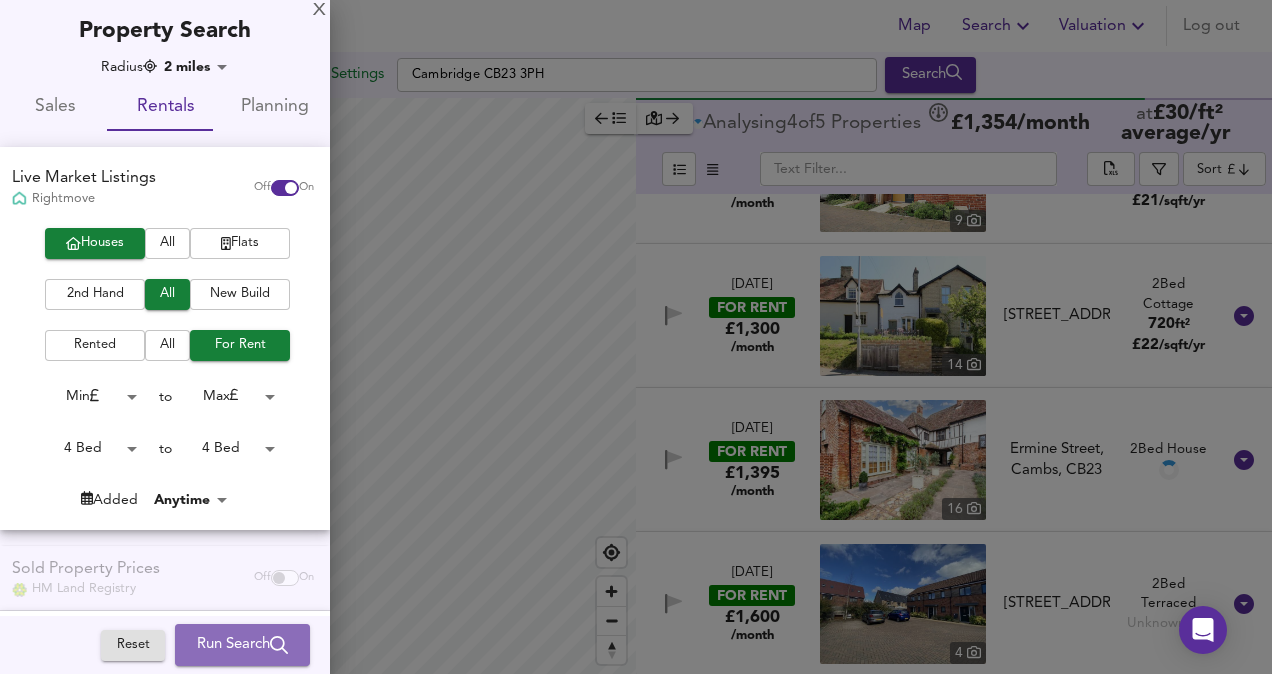 click on "Run Search" at bounding box center (242, 645) 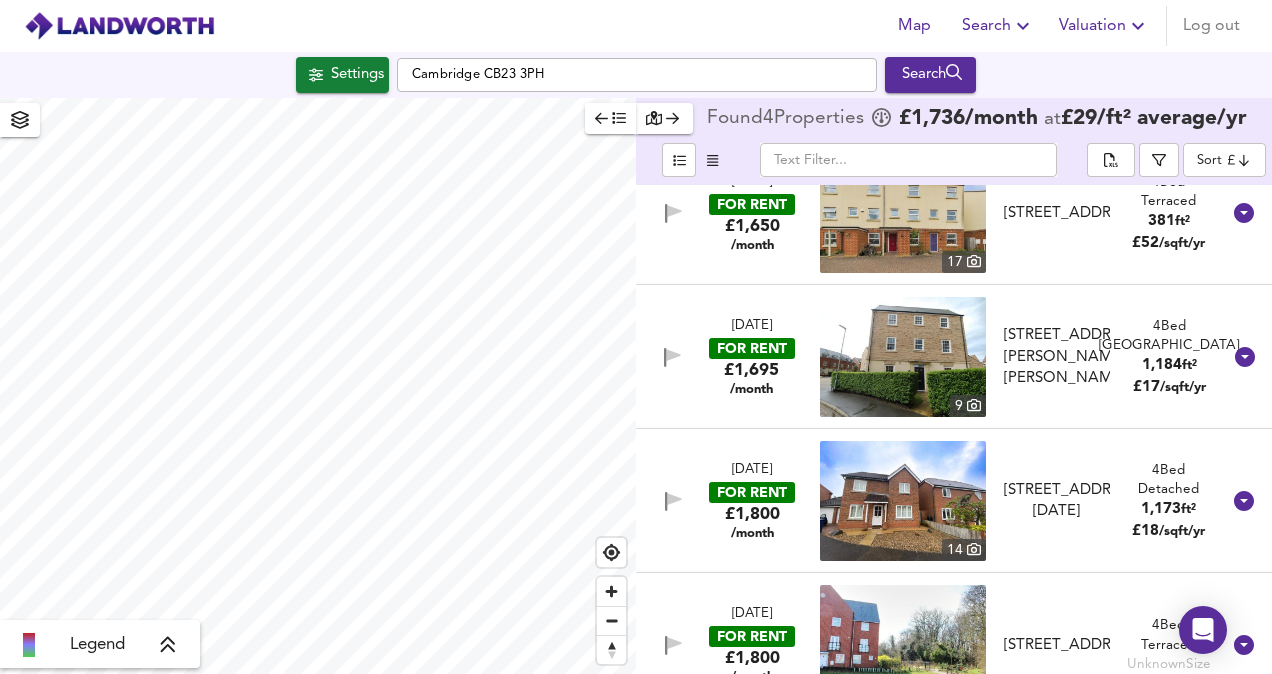 scroll, scrollTop: 87, scrollLeft: 0, axis: vertical 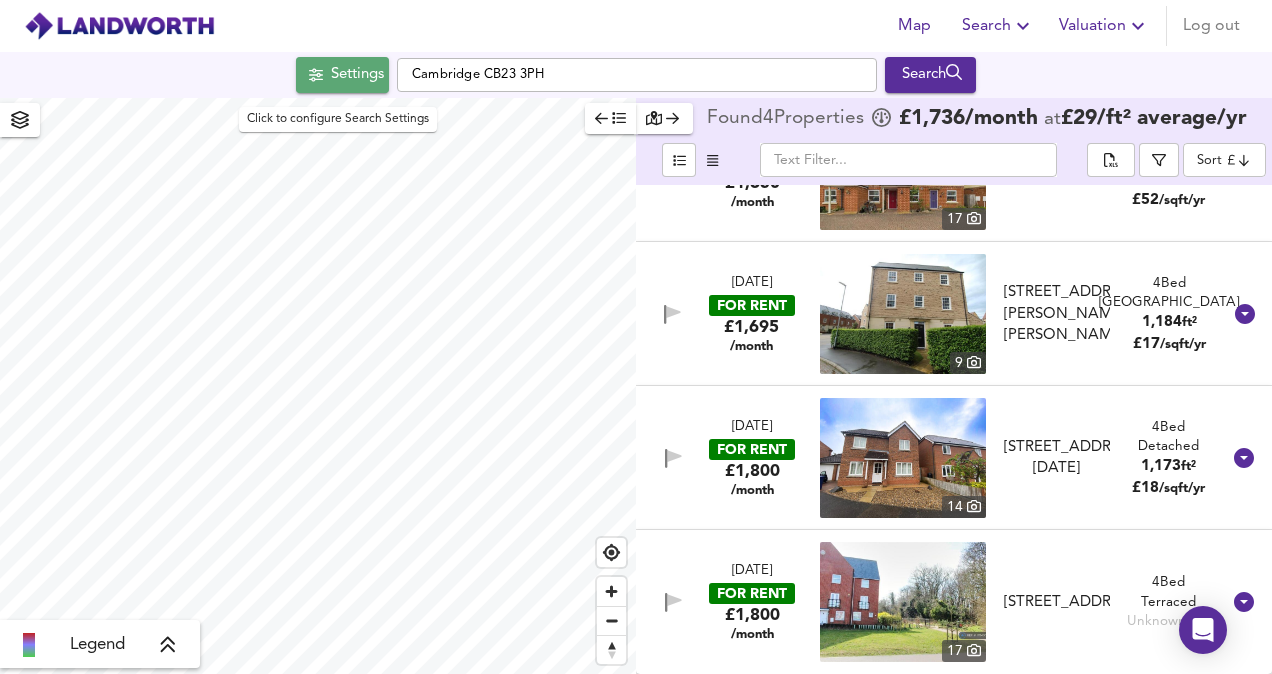 click on "Settings" at bounding box center (342, 75) 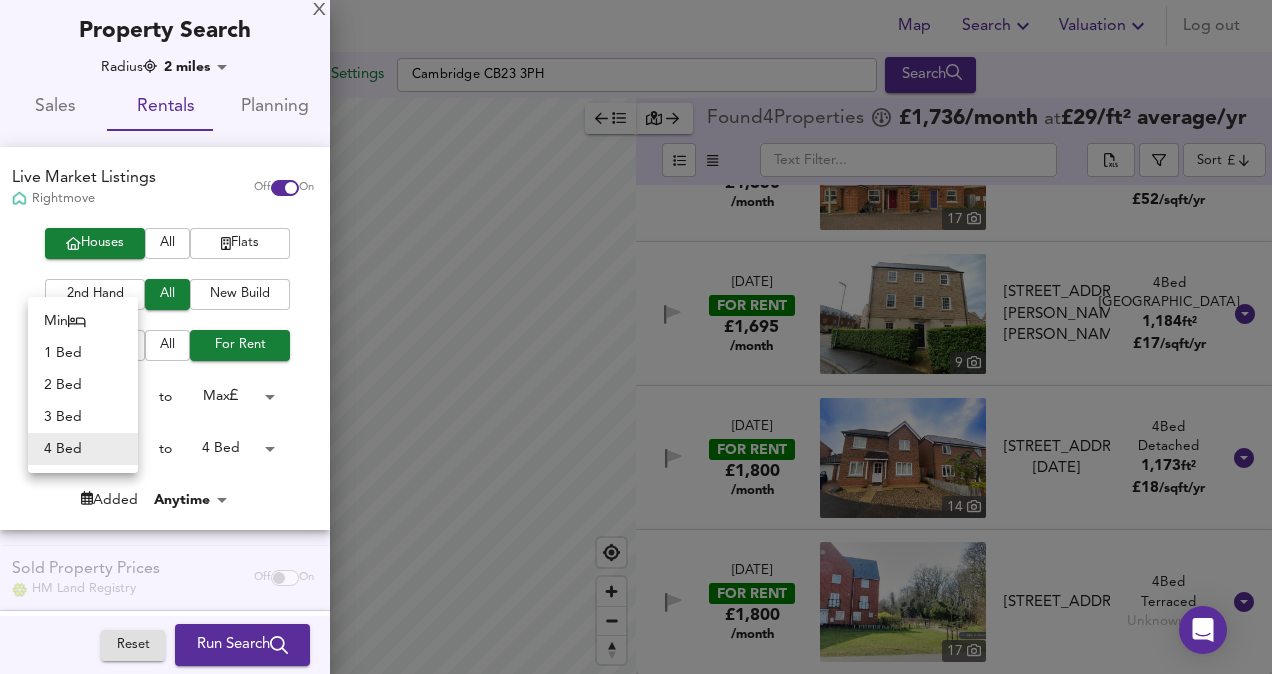 click on "Map Search Valuation Log out        Settings     Cambridge CB23 3PH        Search            Legend       Found  4  Propert ies     £ 1,736 /month   at  £ 29 / ft²   average /yr              ​         Sort   cheapest ​ 10 Jul 2025 FOR RENT £1,650   /month   17     Lancaster Gate, Upper Cambourne, Cambridge, Cambridgeshire, CB23 6AT Lancaster Gate, Upper Cambourne, Cambridge, Cambridgeshire, CB23 6AT 4  Bed   Terraced 381 ft² £ 52 /sqft/yr   11 Jul 2025 FOR RENT £1,695   /month   9     St Peters Lane, Papworth Everard, Cambridge, Cambridgeshire, CB23 3AP St Peters Lane, Papworth Everard, Cambridge, Cambridgeshire, CB23 3AP 4  Bed   Town House 1,184 ft² £ 17 /sqft/yr   7 Jul 2025 FOR RENT £1,800   /month   14     Chapmans Drive, Great Cambourne, CB23 6AD Chapmans Drive, Great Cambourne, CB23 6AD 4  Bed   Detached 1,173 ft² £ 18 /sqft/yr   30 Jun 2025 FOR RENT £1,800   /month   17     Lancaster Gate, Upper Cambourne, Cambridge, CB23 6AT 4" at bounding box center [636, 337] 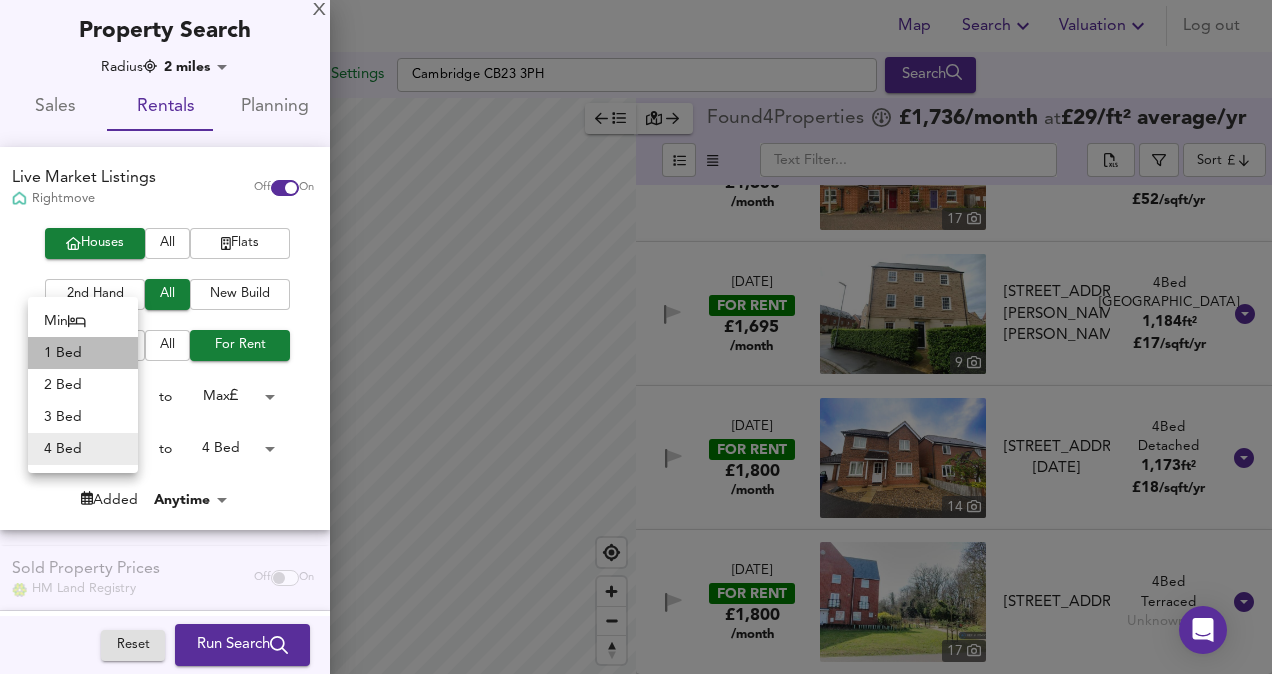 click on "1 Bed" at bounding box center (83, 353) 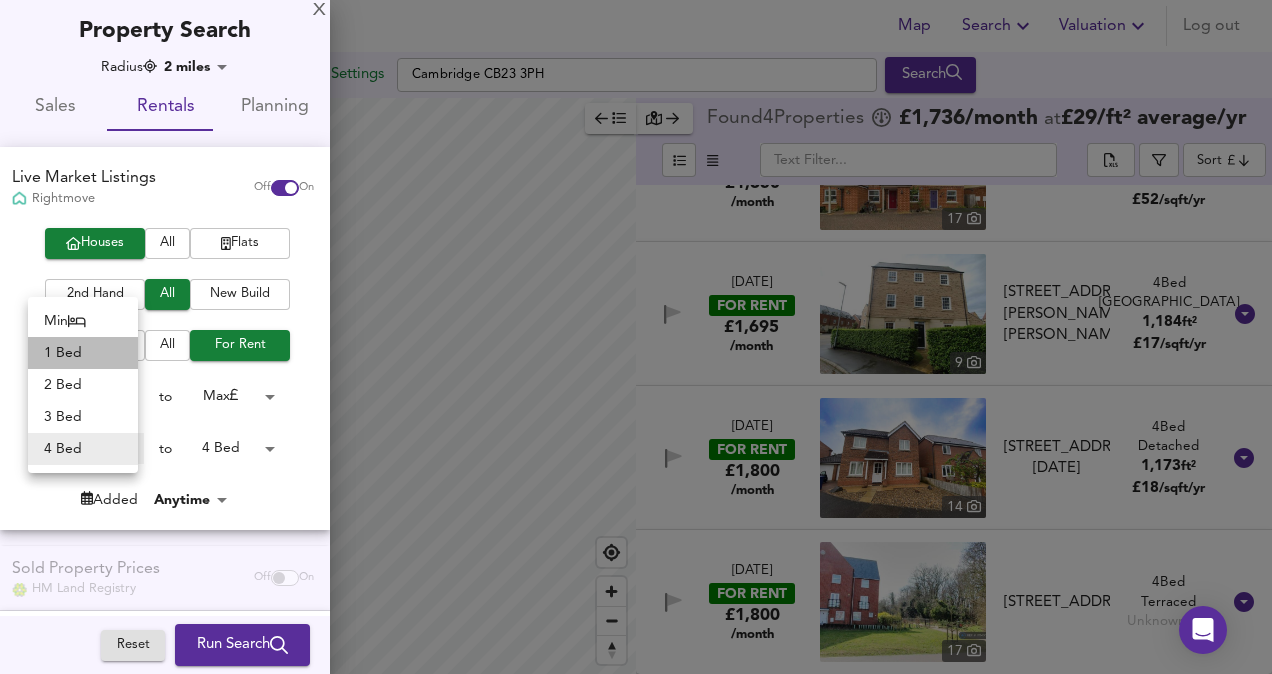 type on "1" 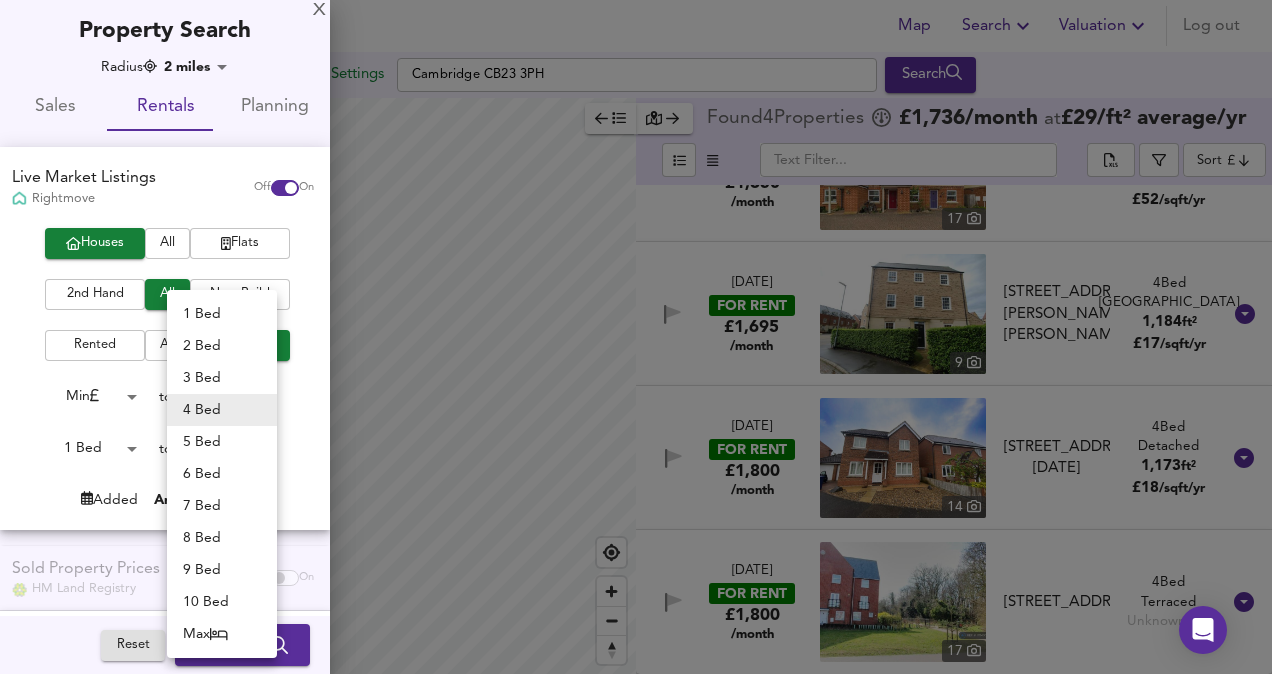 click on "Map Search Valuation Log out        Settings     Cambridge CB23 3PH        Search            Legend       Found  4  Propert ies     £ 1,736 /month   at  £ 29 / ft²   average /yr              ​         Sort   cheapest ​ 10 Jul 2025 FOR RENT £1,650   /month   17     Lancaster Gate, Upper Cambourne, Cambridge, Cambridgeshire, CB23 6AT Lancaster Gate, Upper Cambourne, Cambridge, Cambridgeshire, CB23 6AT 4  Bed   Terraced 381 ft² £ 52 /sqft/yr   11 Jul 2025 FOR RENT £1,695   /month   9     St Peters Lane, Papworth Everard, Cambridge, Cambridgeshire, CB23 3AP St Peters Lane, Papworth Everard, Cambridge, Cambridgeshire, CB23 3AP 4  Bed   Town House 1,184 ft² £ 17 /sqft/yr   7 Jul 2025 FOR RENT £1,800   /month   14     Chapmans Drive, Great Cambourne, CB23 6AD Chapmans Drive, Great Cambourne, CB23 6AD 4  Bed   Detached 1,173 ft² £ 18 /sqft/yr   30 Jun 2025 FOR RENT £1,800   /month   17     Lancaster Gate, Upper Cambourne, Cambridge, CB23 6AT 4" at bounding box center [636, 337] 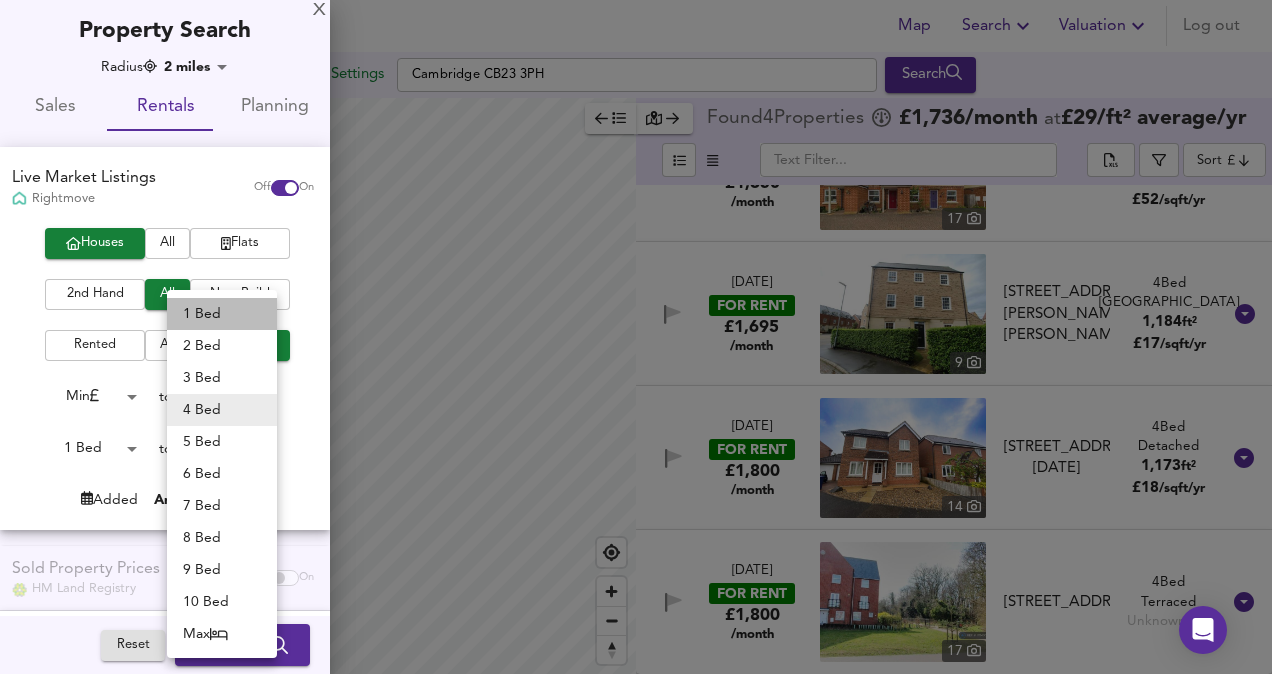 click on "1 Bed" at bounding box center (222, 314) 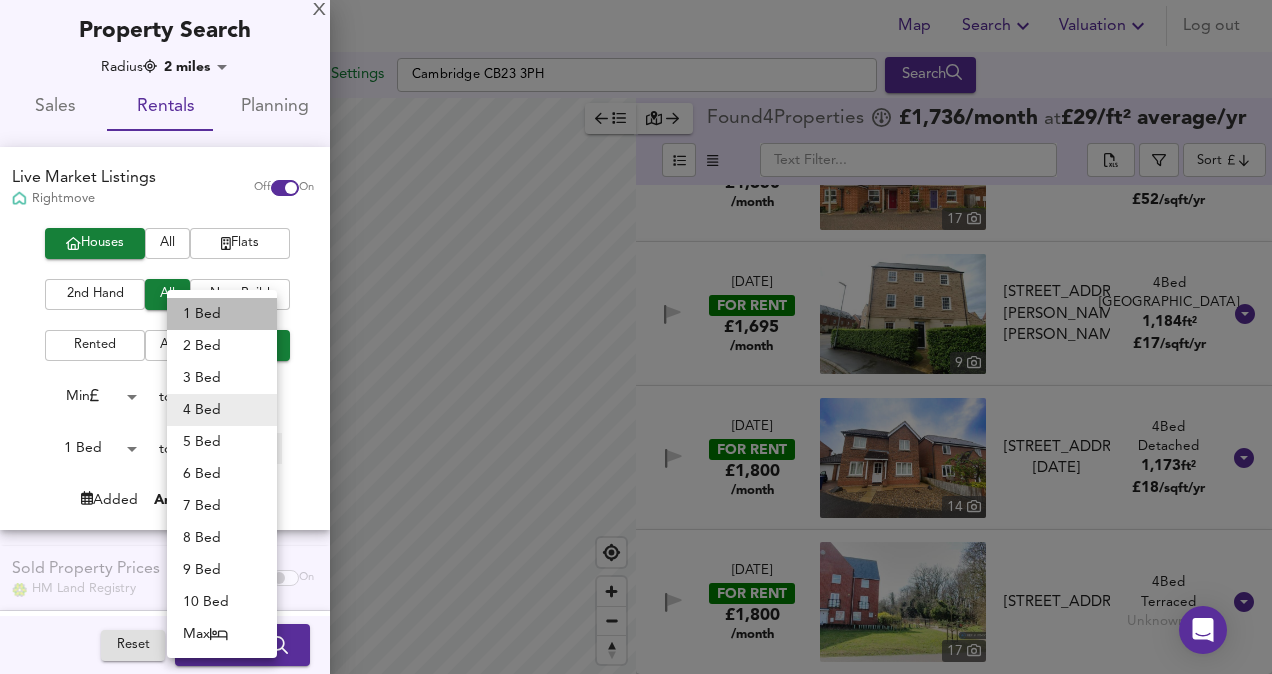 type on "1" 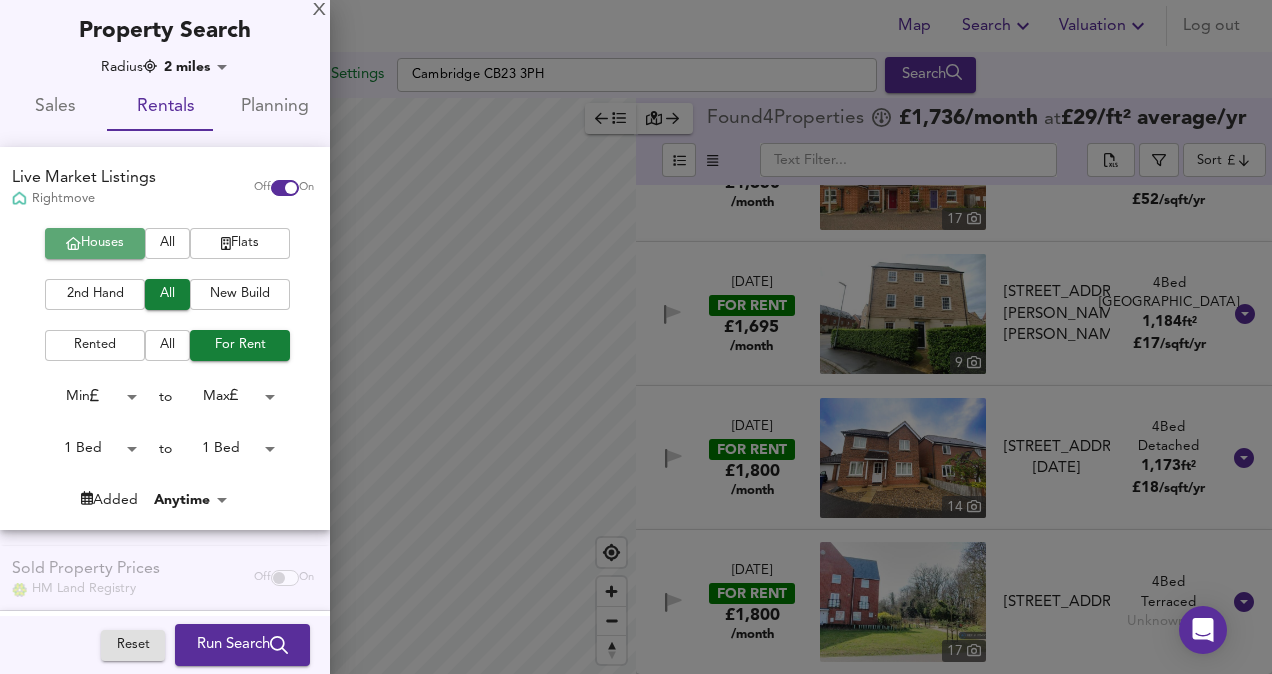 click on "Houses" at bounding box center (95, 243) 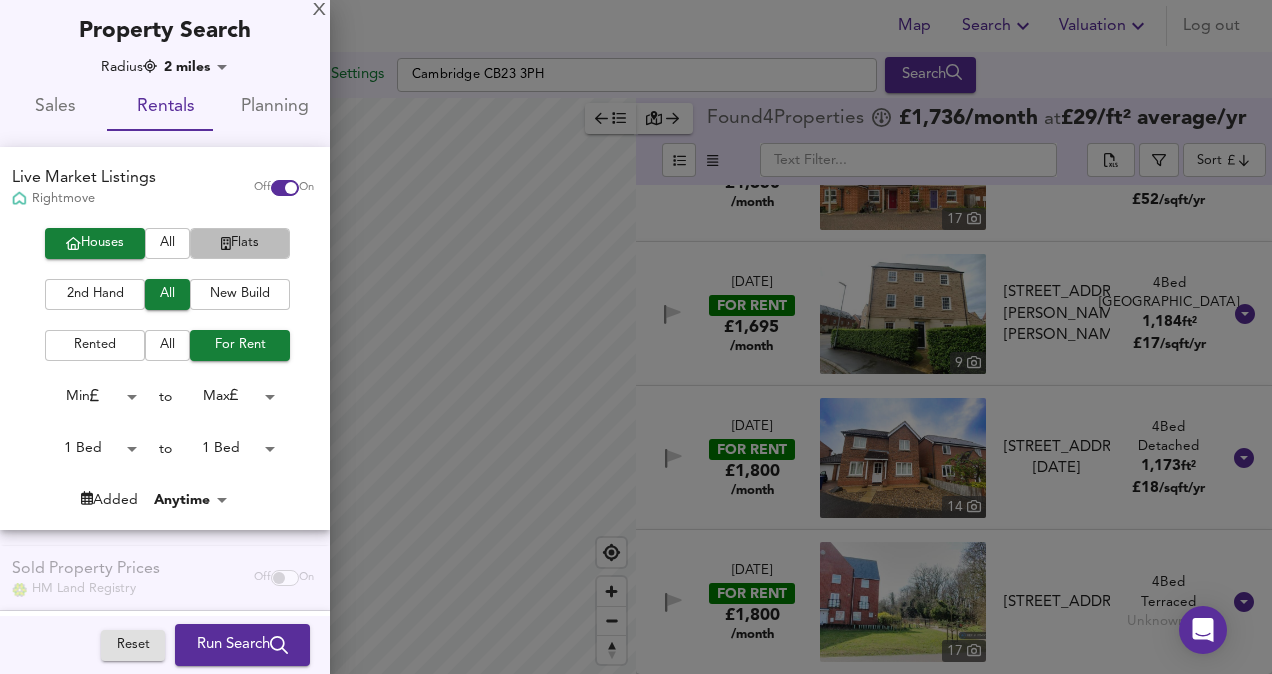 click on "Flats" at bounding box center [240, 243] 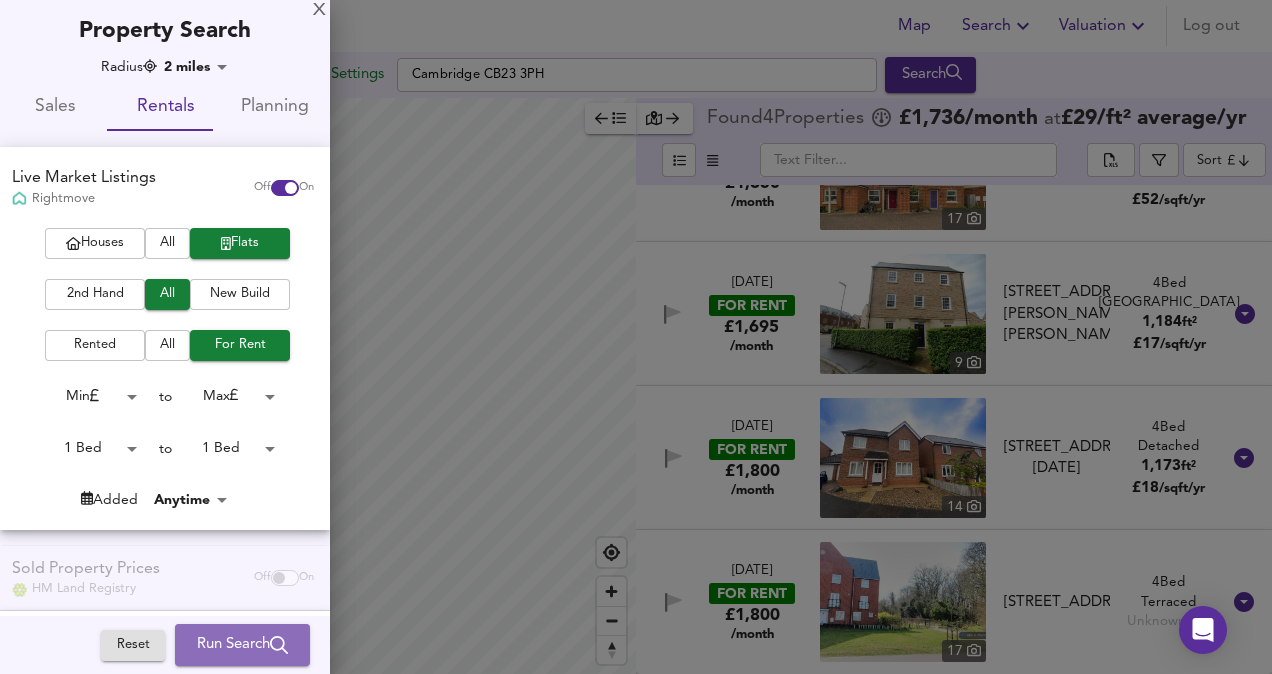 click on "Run Search" at bounding box center (242, 645) 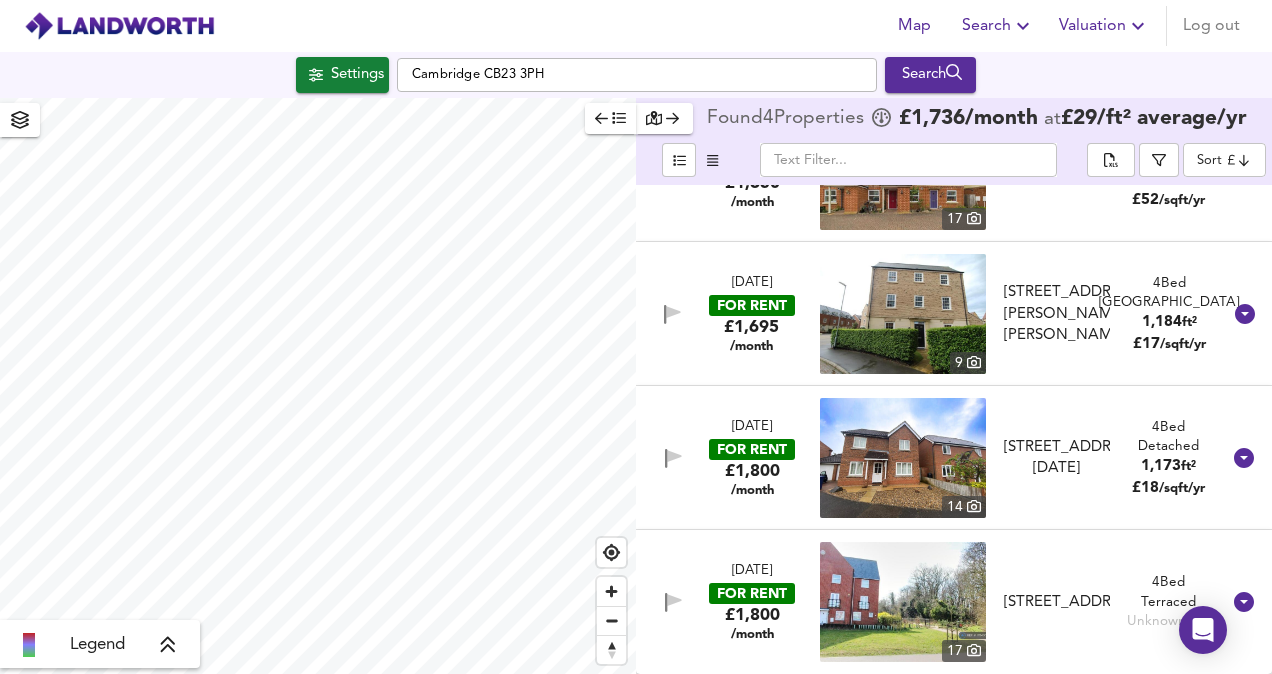 scroll, scrollTop: 86, scrollLeft: 0, axis: vertical 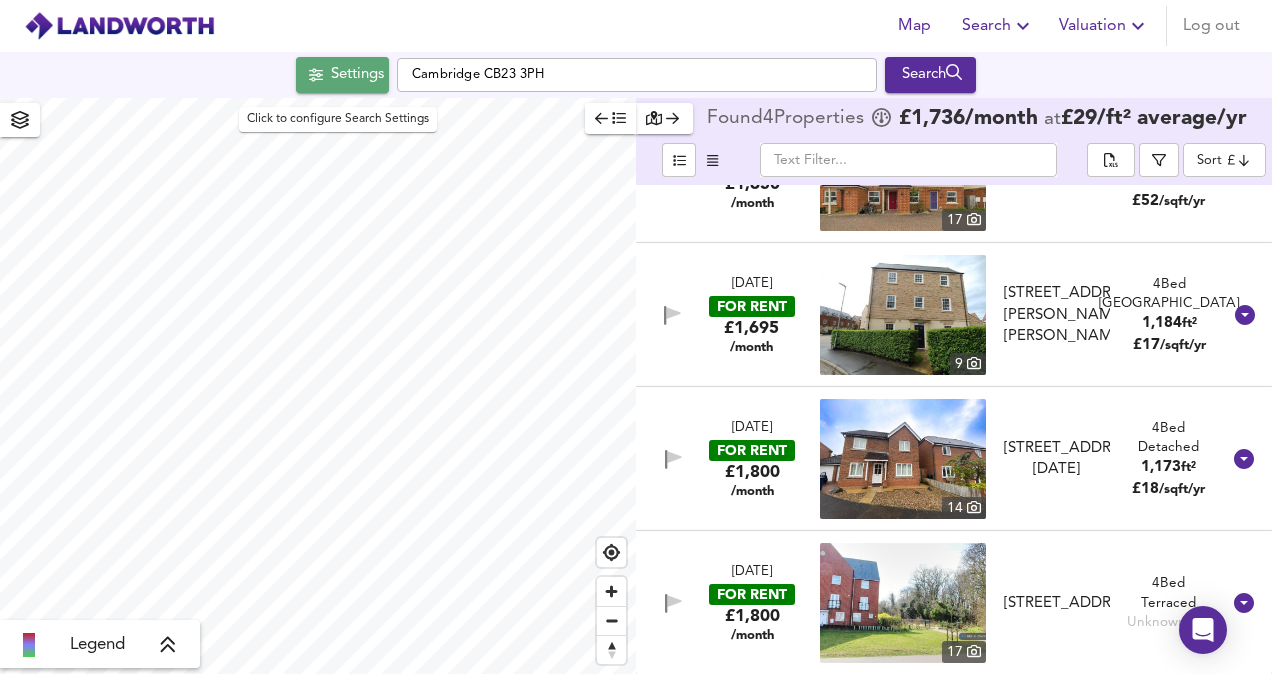 click on "Settings" at bounding box center [357, 75] 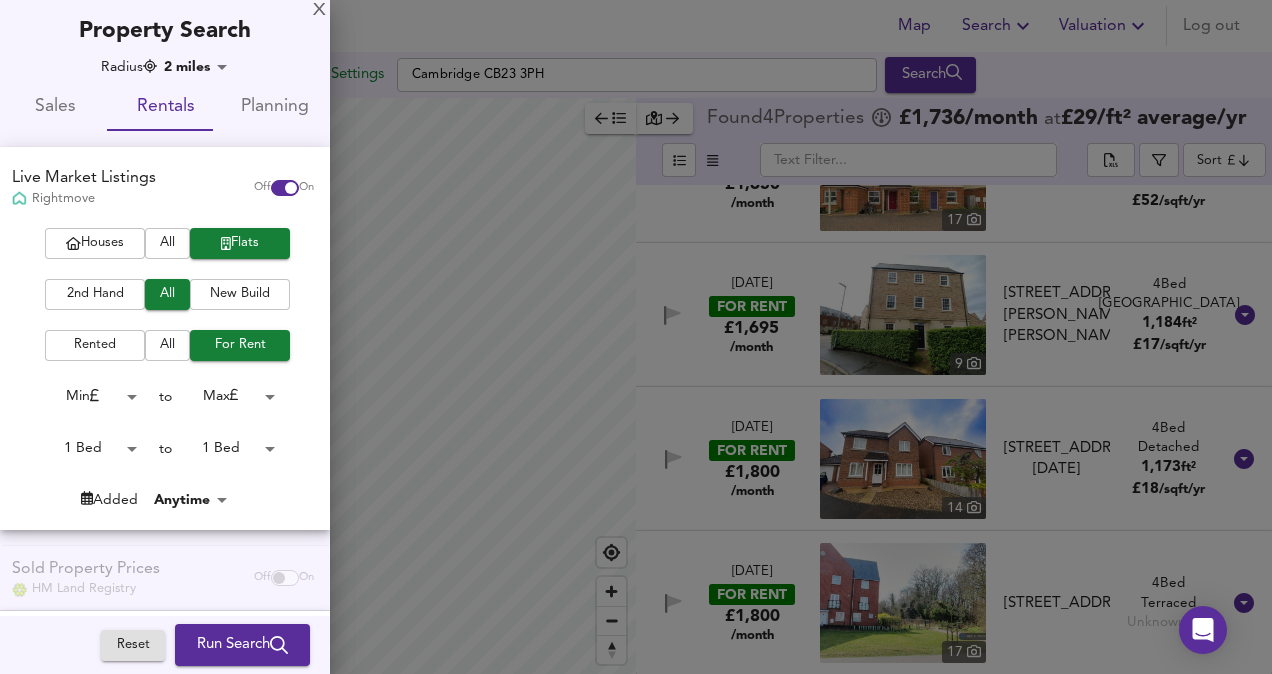 click on "Room Rentals & Flatshares   SpareRoom   BETA Off   On" at bounding box center [165, 643] 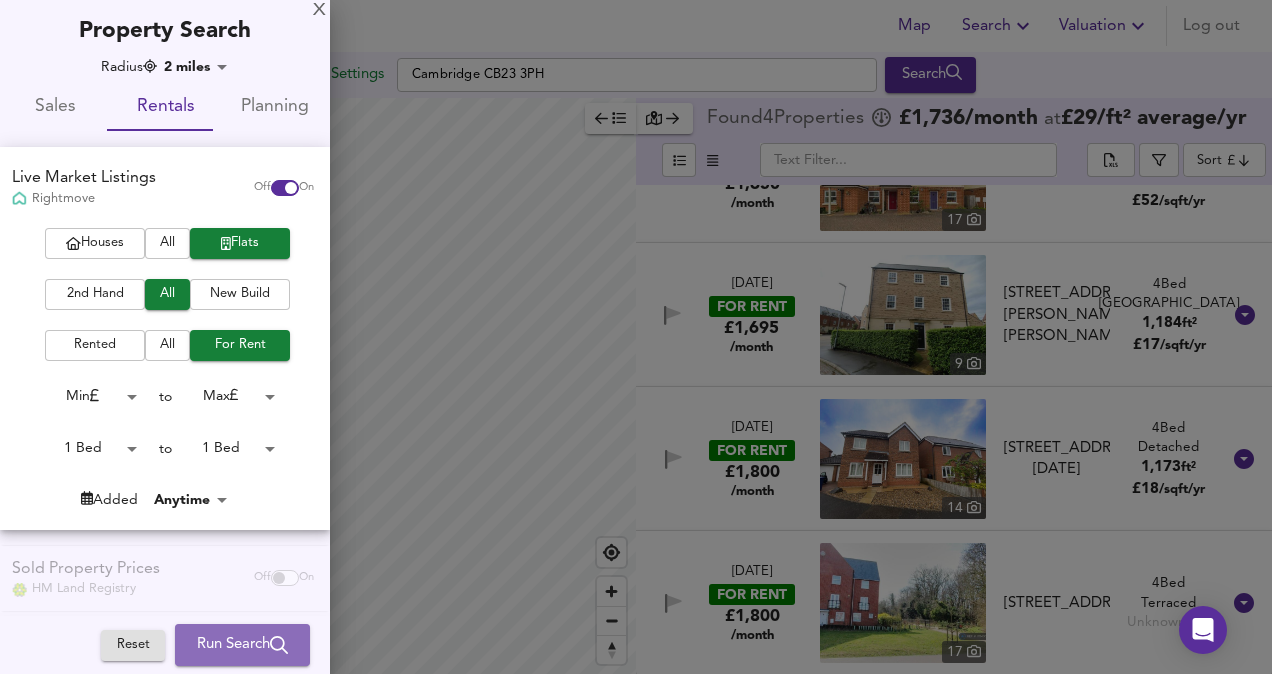 click 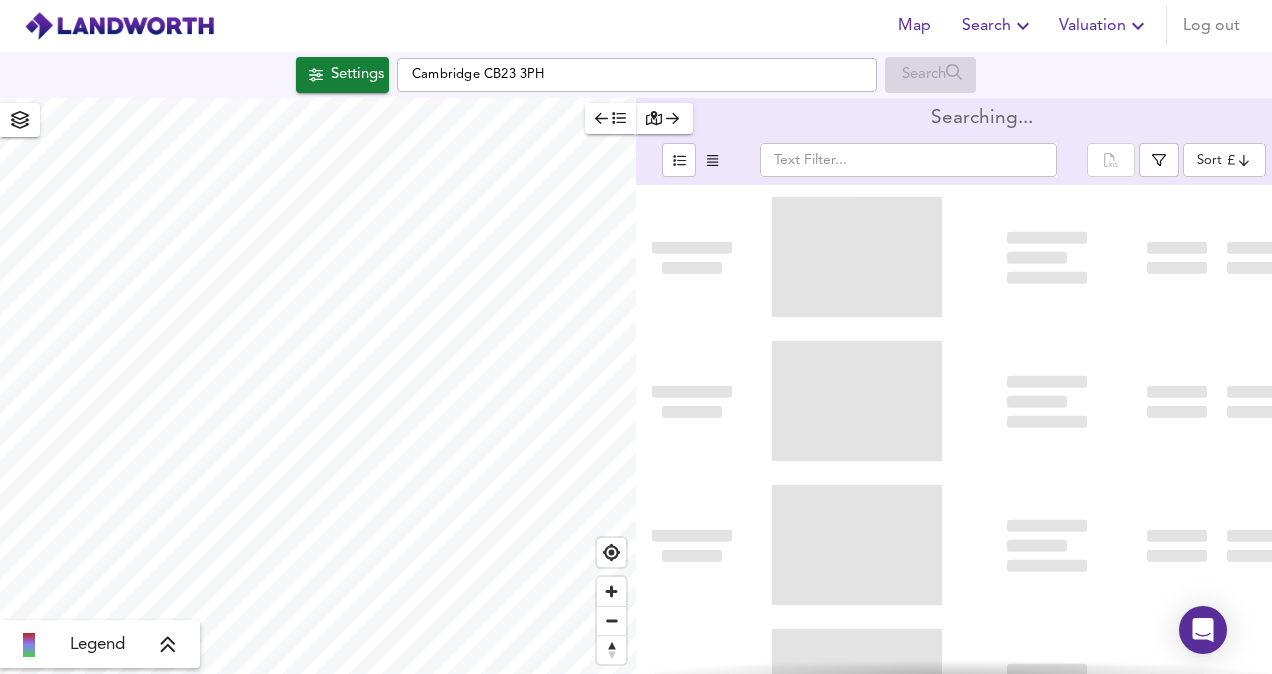 scroll, scrollTop: 0, scrollLeft: 0, axis: both 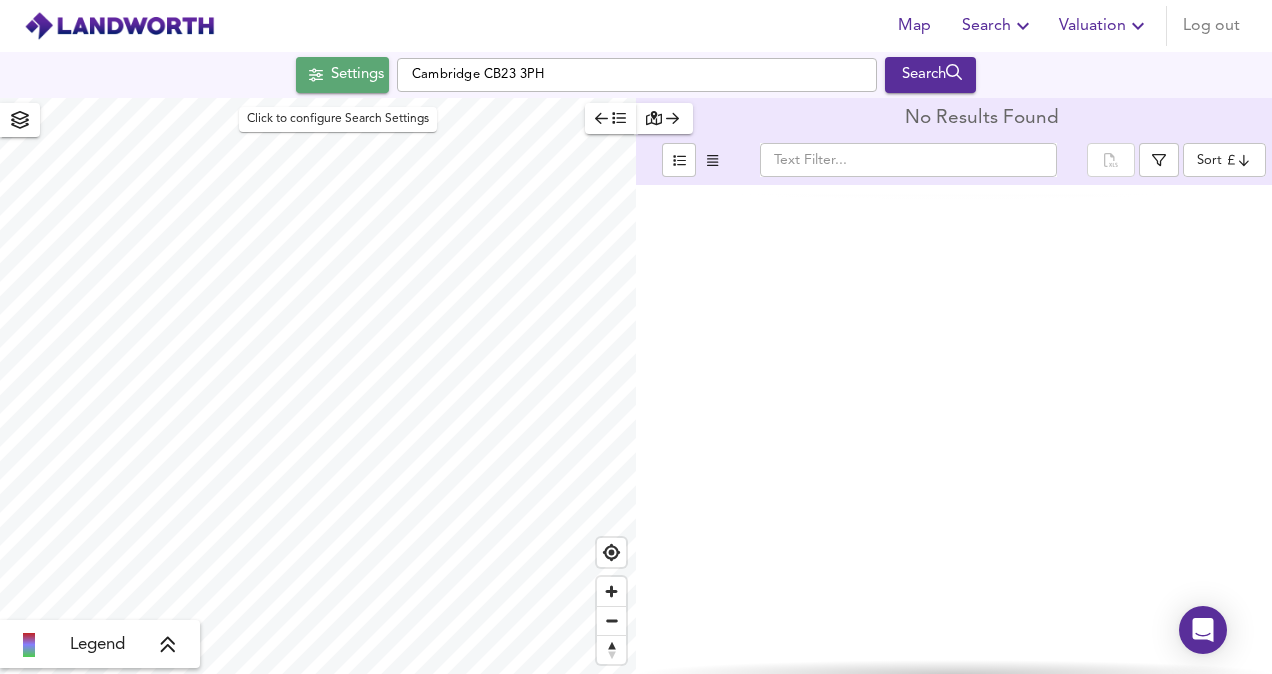 click on "Settings" at bounding box center (357, 75) 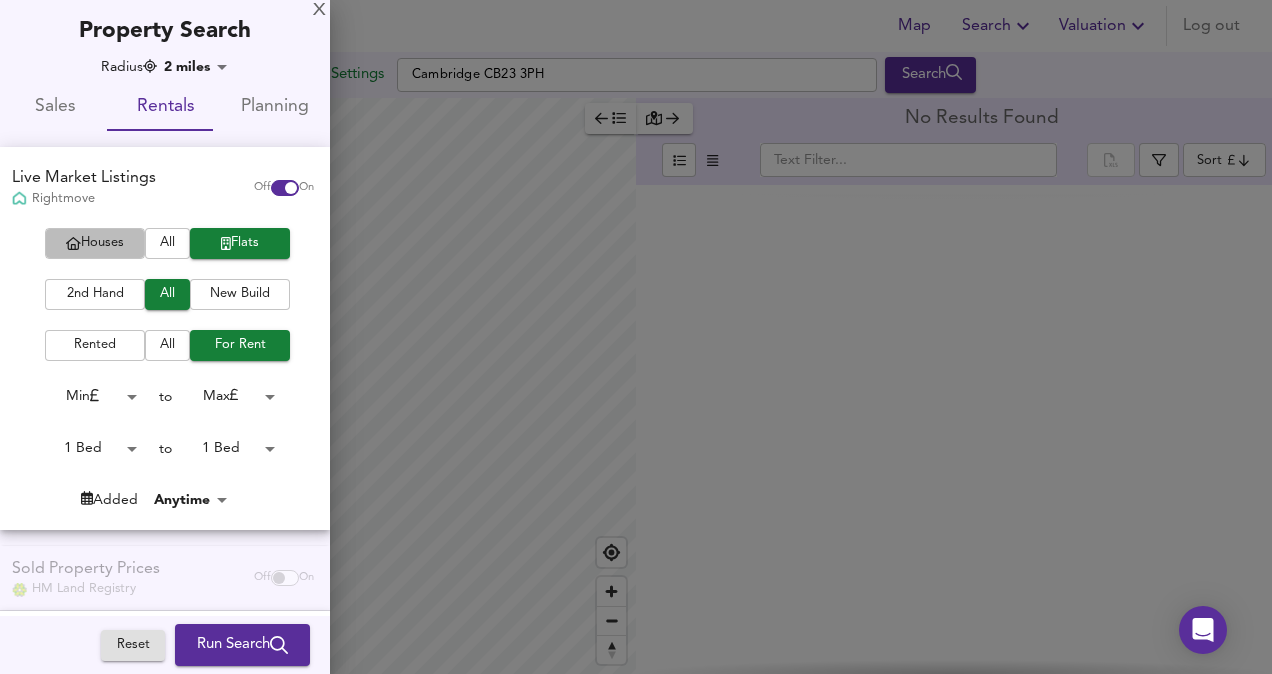 click on "Houses" at bounding box center [95, 243] 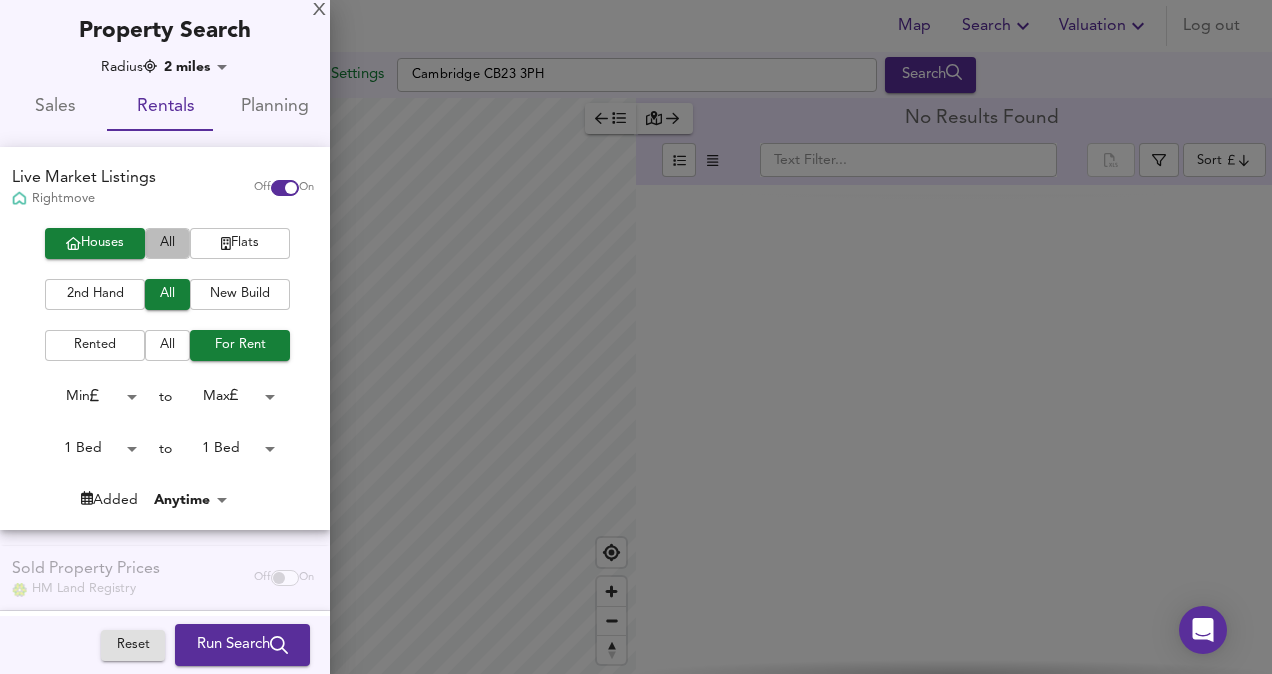 click on "All" at bounding box center [167, 243] 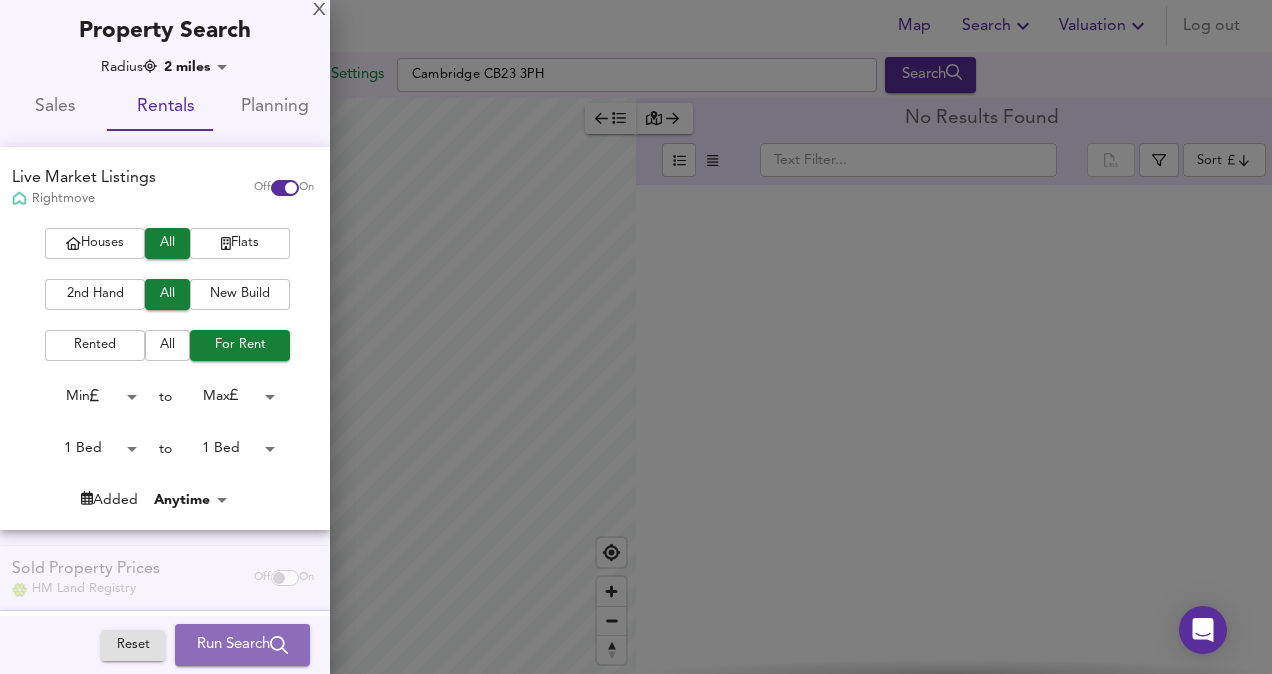 click on "Run Search" at bounding box center (242, 645) 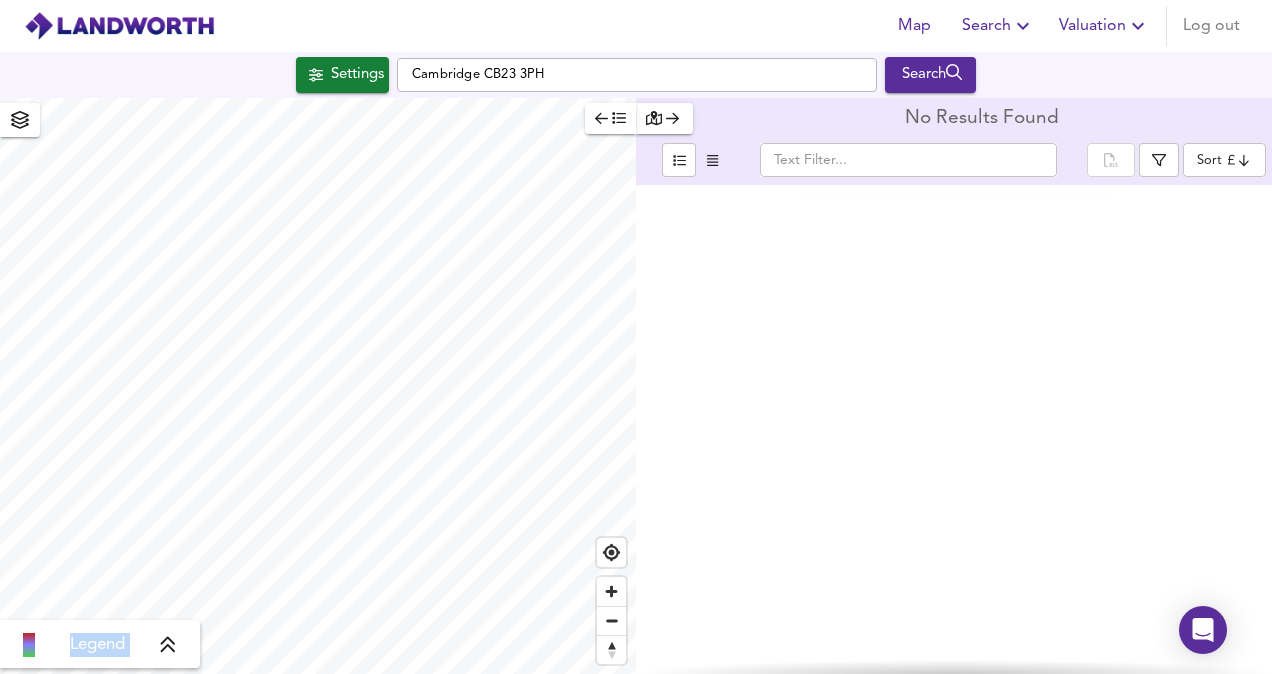 click on "Legend       No Results Found           ​         Sort   cheapest ​" at bounding box center (636, 386) 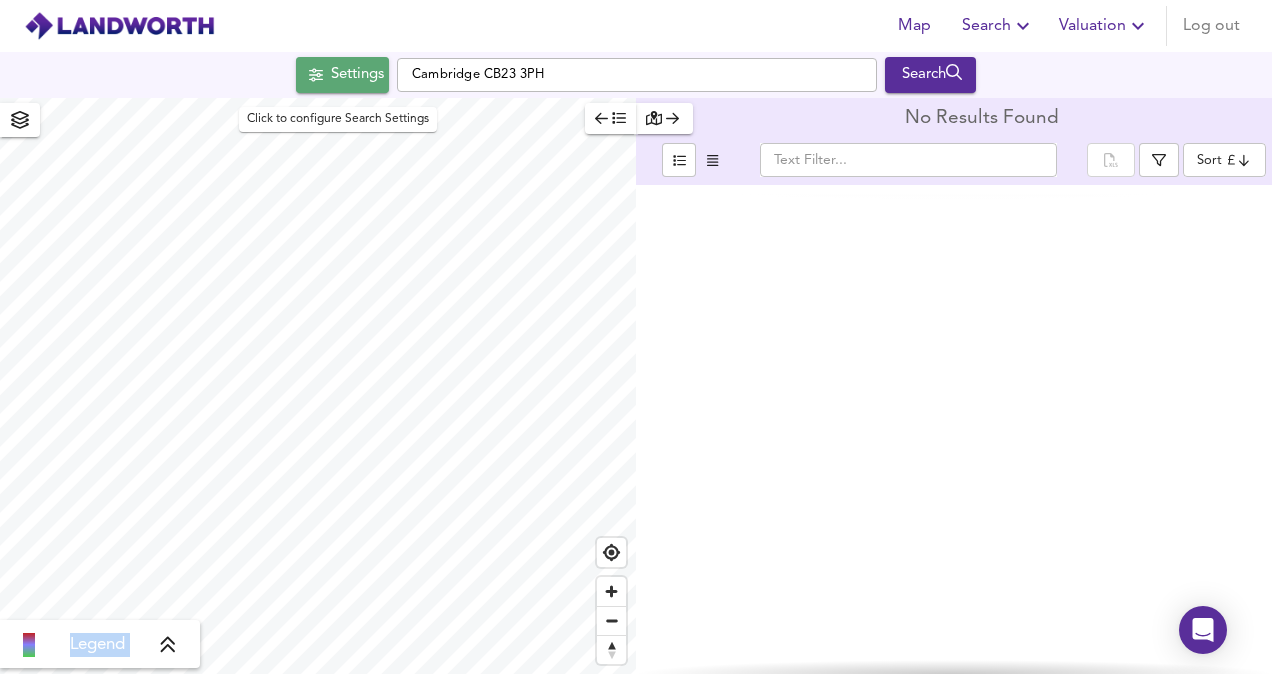 drag, startPoint x: 655, startPoint y: 184, endPoint x: 320, endPoint y: 65, distance: 355.5081 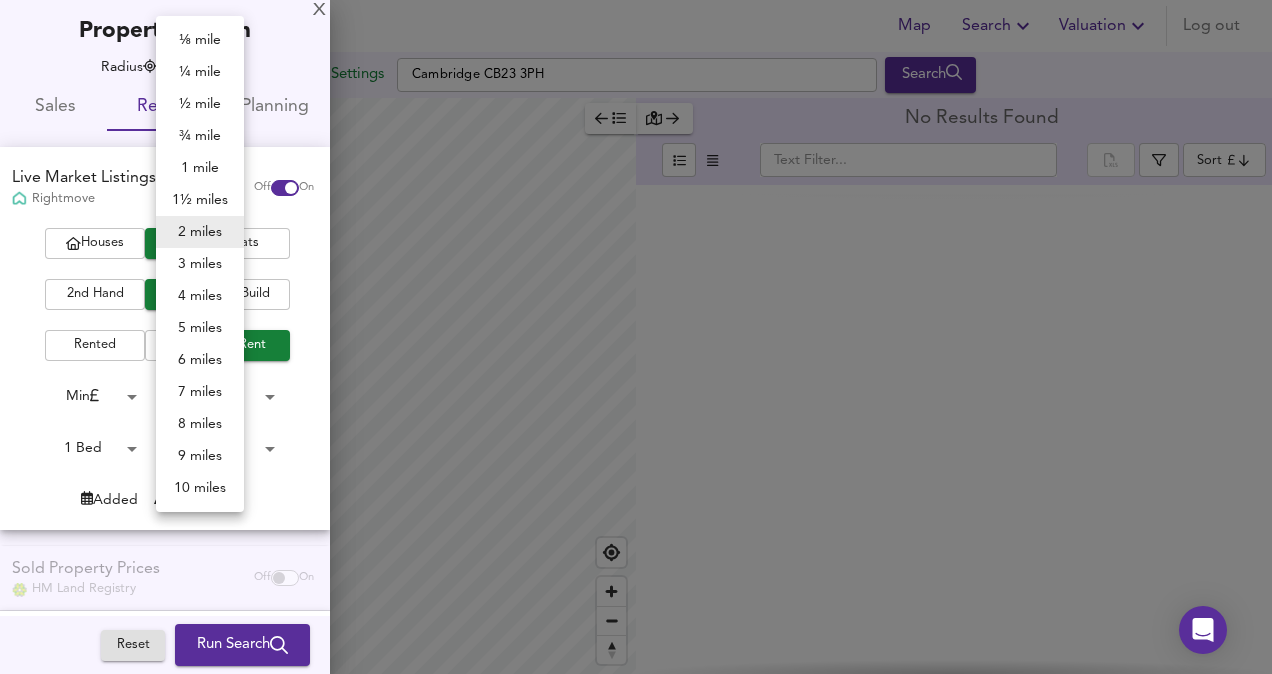 click on "Map Search Valuation Log out        Settings     Cambridge CB23 3PH        Search            Legend       No Results Found           ​         Sort   cheapest ​ X Map Settings Basemap          Default hybrid Heatmap          Average Price landworth 2D   View Dynamic Heatmap   On Show Postcodes Show Boroughs 2D 3D Find Me X Property Search Radius   2 miles 3218 Sales Rentals Planning    Live Market Listings   Rightmove Off   On    Houses All   Flats 2nd Hand All New Build Rented All For Rent Min   0 to Max   200000000   1 Bed 1 to 1 Bed 1   Added Anytime -1    Sold Property Prices   HM Land Registry Off   On     Room Rentals & Flatshares   SpareRoom   BETA Off   On     Planning Applications Local Authorities Off   On  Reset Run Search   Please enable at least one data source to run a search
⅛ mile ¼ mile ½ mile ¾ mile 1 mile 1½ miles 2 miles 3 miles 4 miles 5 miles 6 miles 7 miles 8 miles 9 miles 10 miles" at bounding box center (636, 337) 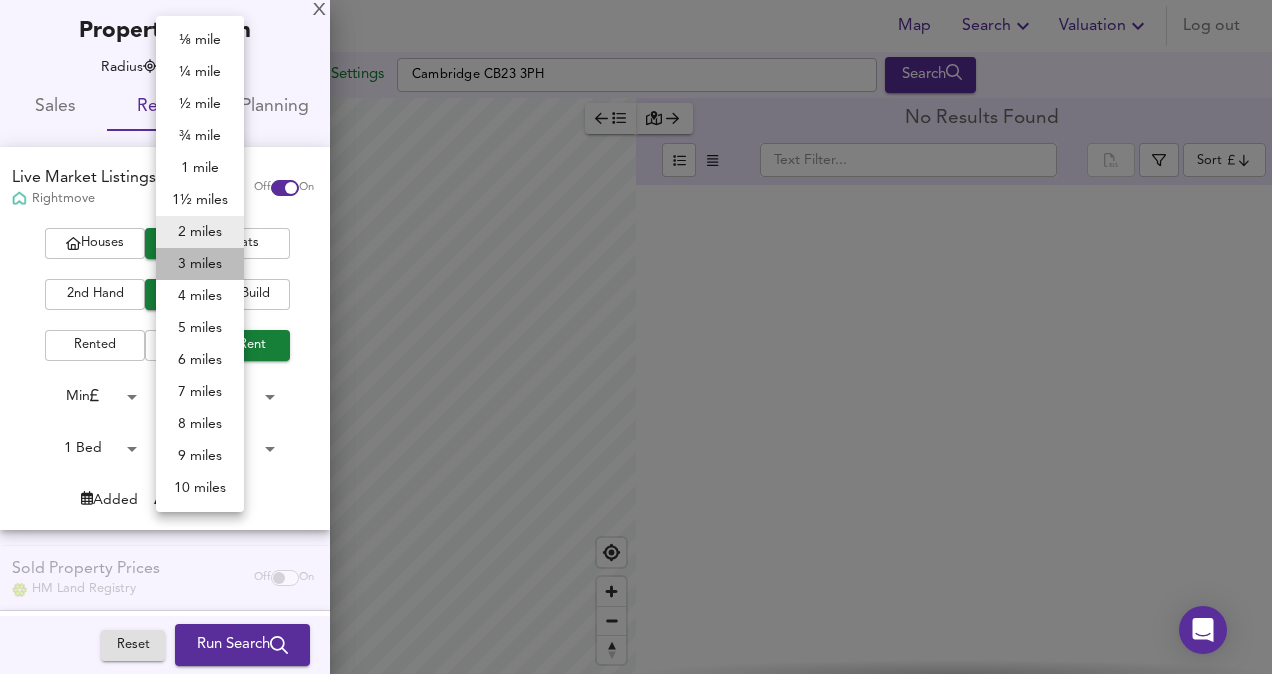 click on "3 miles" at bounding box center (200, 264) 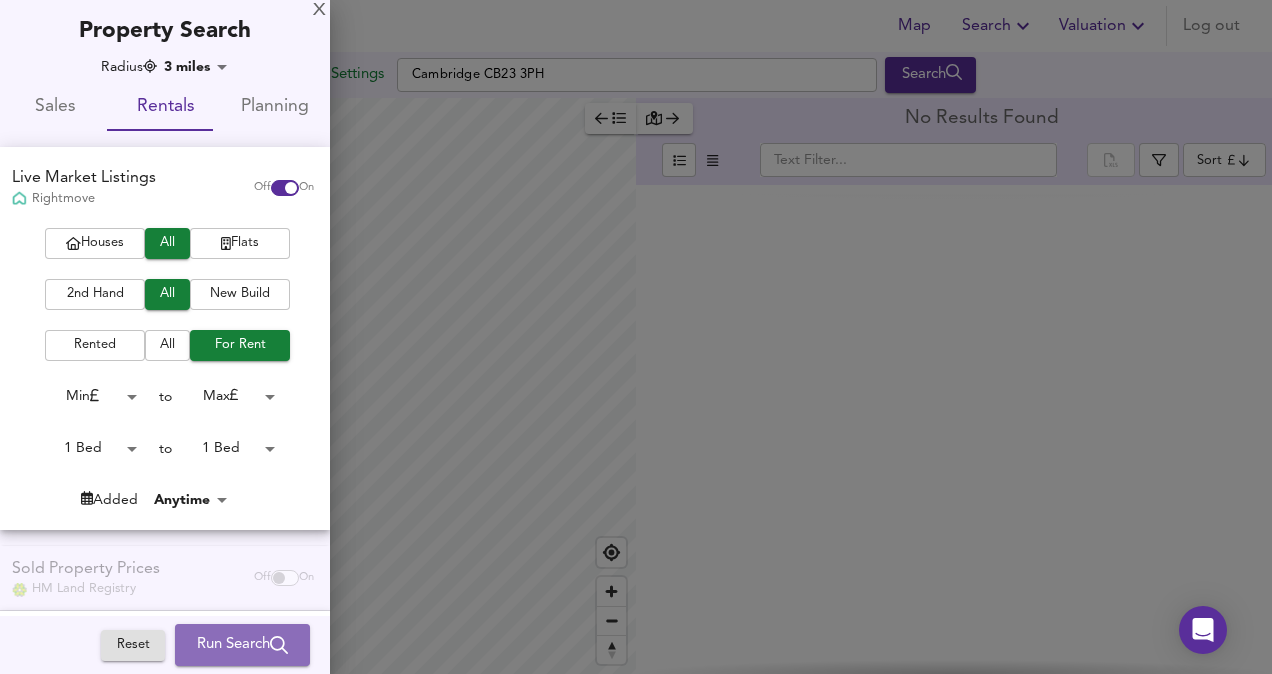 click on "Run Search" at bounding box center (242, 645) 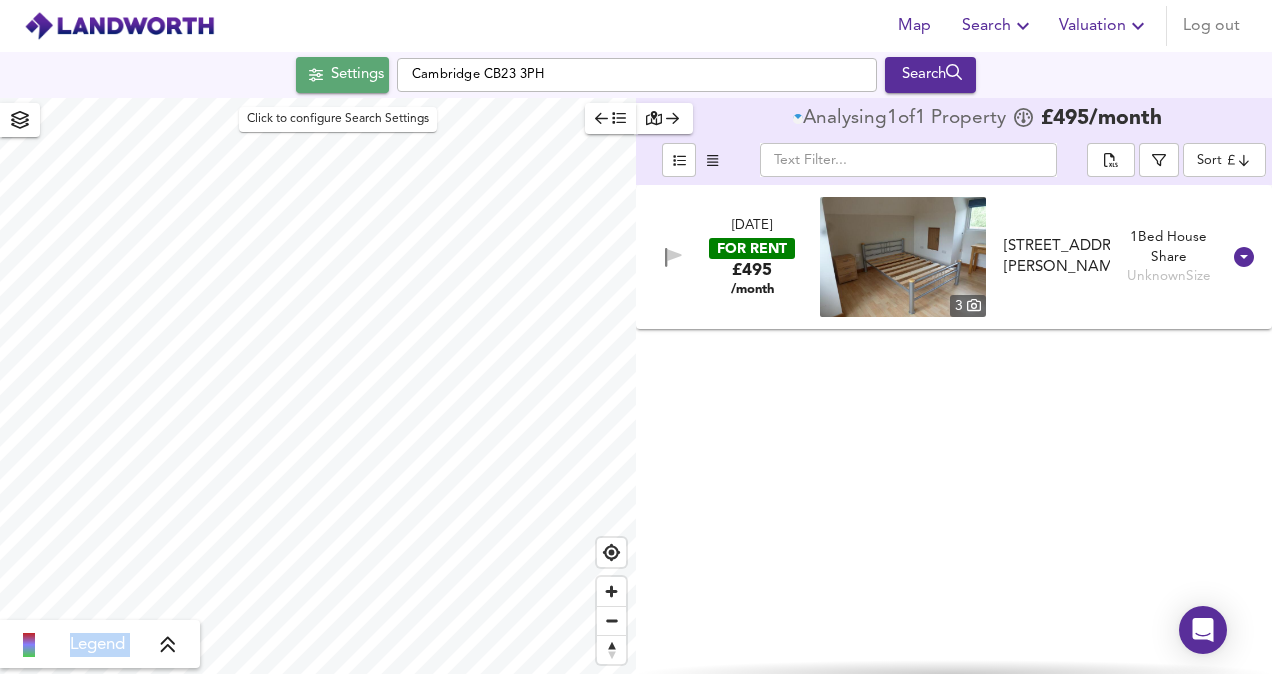 click on "Settings" at bounding box center (357, 75) 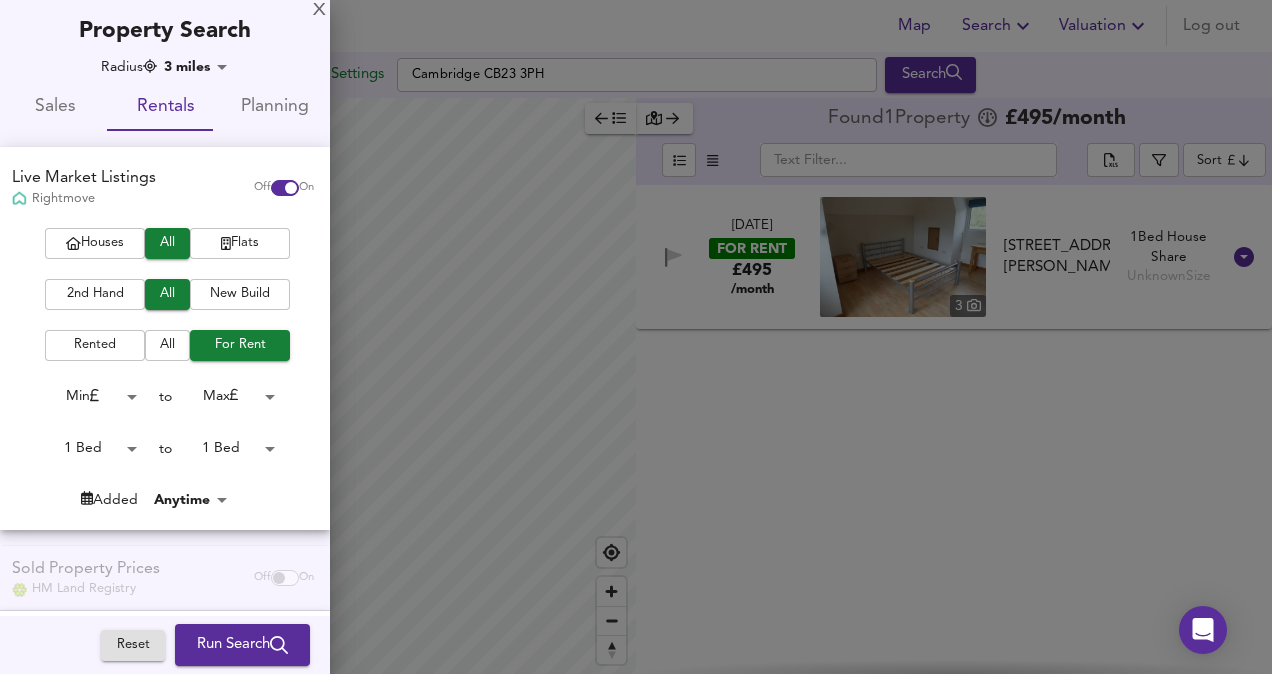 click on "Radius   3 miles 4827 Sales Rentals Planning    Live Market Listings   Rightmove Off   On    Houses All   Flats 2nd Hand All New Build Rented All For Rent Min   0 to Max   200000000   1 Bed 1 to 1 Bed 1   Added Anytime -1    Sold Property Prices   HM Land Registry Off   On     Room Rentals & Flatshares   SpareRoom   BETA Off   On     Planning Applications Local Authorities Off   On  Reset Run Search   Please enable at least one data source to run a search" at bounding box center (165, 438) 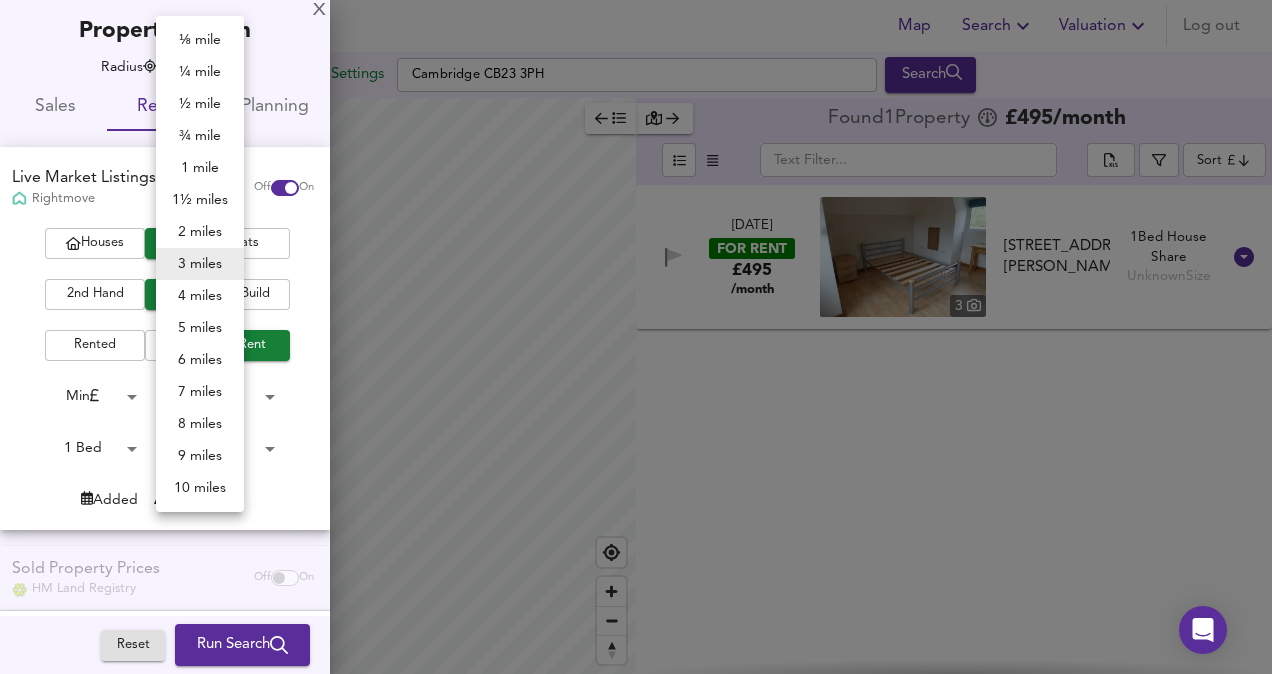click on "Map Search Valuation Log out        Settings     Cambridge CB23 3PH        Search            Legend       Found  1  Propert y     £ 495 /month              ​         Sort   cheapest ​ 9 Jul 2025 FOR RENT £495   /month   3     Cotterells Lane, Elsworth, Cambridge, CB23 4JR Cotterells Lane, Elsworth, Cambridge, CB23 4JR 1  Bed   House Share Unknown  Size   X Map Settings Basemap          Default hybrid Heatmap          Average Price landworth 2D   View Dynamic Heatmap   On Show Postcodes Show Boroughs 2D 3D Find Me X Property Search Radius   3 miles 4827 Sales Rentals Planning    Live Market Listings   Rightmove Off   On    Houses All   Flats 2nd Hand All New Build Rented All For Rent Min   0 to Max   200000000   1 Bed 1 to 1 Bed 1   Added Anytime -1    Sold Property Prices   HM Land Registry Off   On     Room Rentals & Flatshares   SpareRoom   BETA Off   On     Planning Applications Local Authorities Off   On" at bounding box center [636, 337] 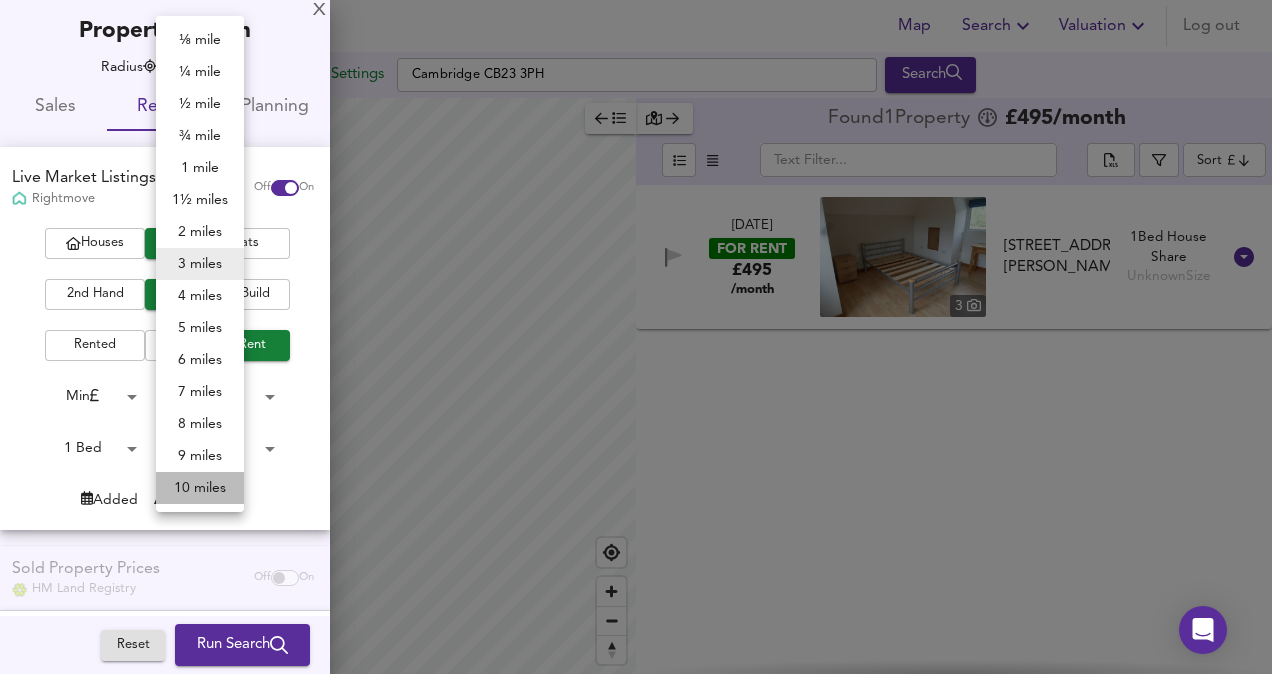 click on "10 miles" at bounding box center (200, 488) 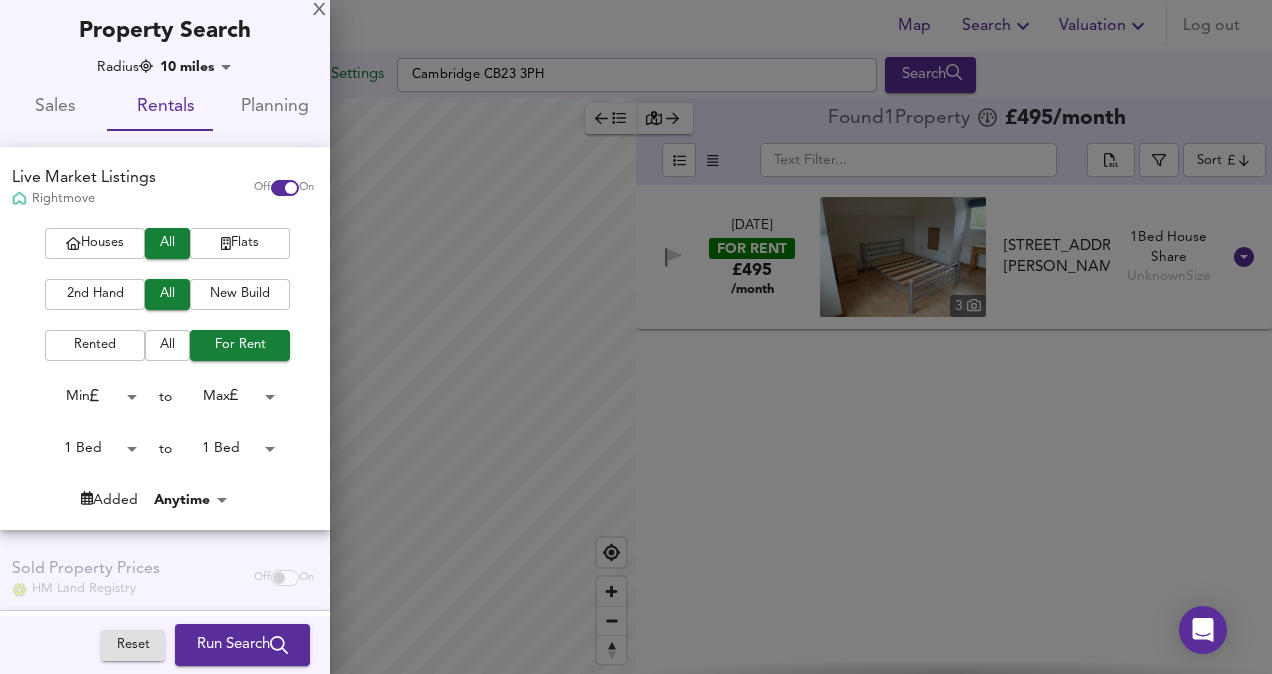 click on "Run Search" at bounding box center [242, 645] 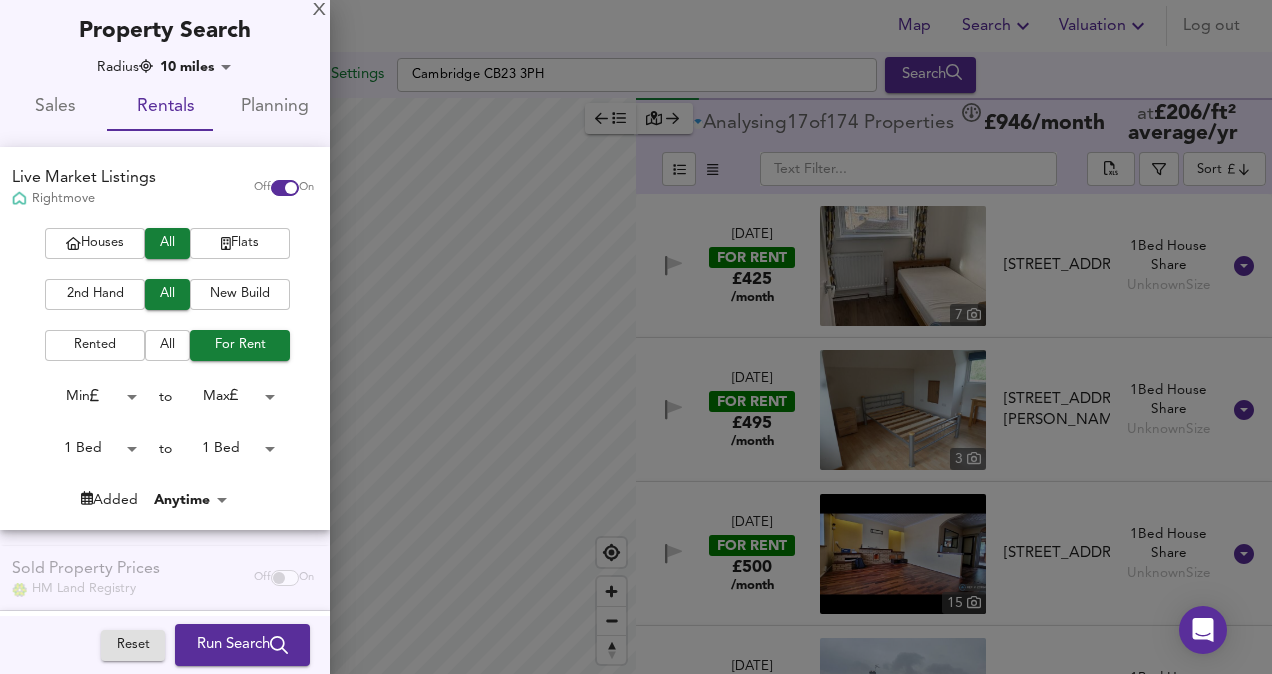 click on "Map Search Valuation Log out        Settings     Cambridge CB23 3PH        Search            Legend         Analysing  17  of  174   Propert ies     £ 946 /month   at  £ 206 / ft²   average /yr              ​         Sort   cheapest ​ 27 May 2025 FOR RENT £425   /month   7     Black Hill Road, St. Ives, PE27 6HY Black Hill Road, St. Ives, PE27 6HY 1  Bed   House Share Unknown  Size   9 Jul 2025 FOR RENT £495   /month   3     Cotterells Lane, Elsworth, Cambridge, CB23 4JR Cotterells Lane, Elsworth, Cambridge, CB23 4JR 1  Bed   House Share Unknown  Size   17 Jun 2025 FOR RENT £500   /month   15     Paget Road, Cambridge, CB2 9JF Paget Road, Cambridge, CB2 9JF 1  Bed   House Share Unknown  Size   23 Jun 2025 FOR RENT £525   /month   11     Henbrook,St. Neots Henbrook,St. Neots 1  Bed   House Share   4 Jul 2025 FOR RENT £595   /month   6     Wiles Close, Cambridge, CB4 Wiles Close, Cambridge, CB4 1  Bed   House Share   30 Jun 2025 FOR RENT" at bounding box center (636, 337) 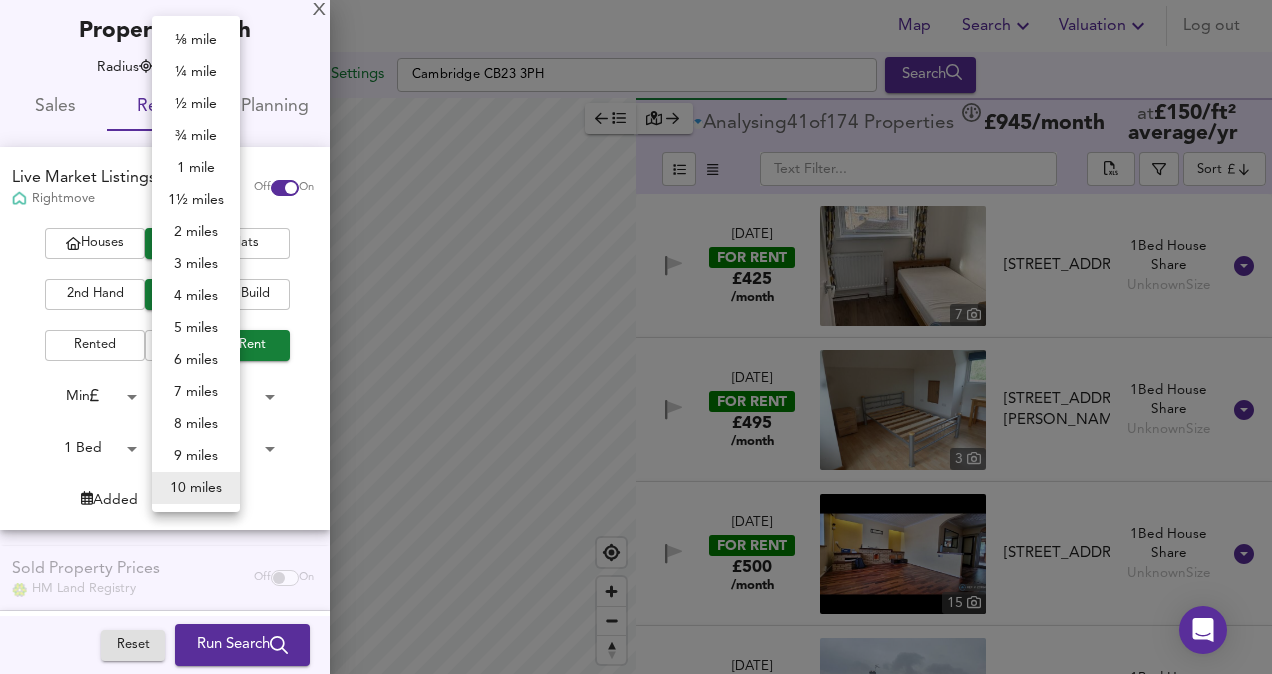 click on "5 miles" at bounding box center [196, 328] 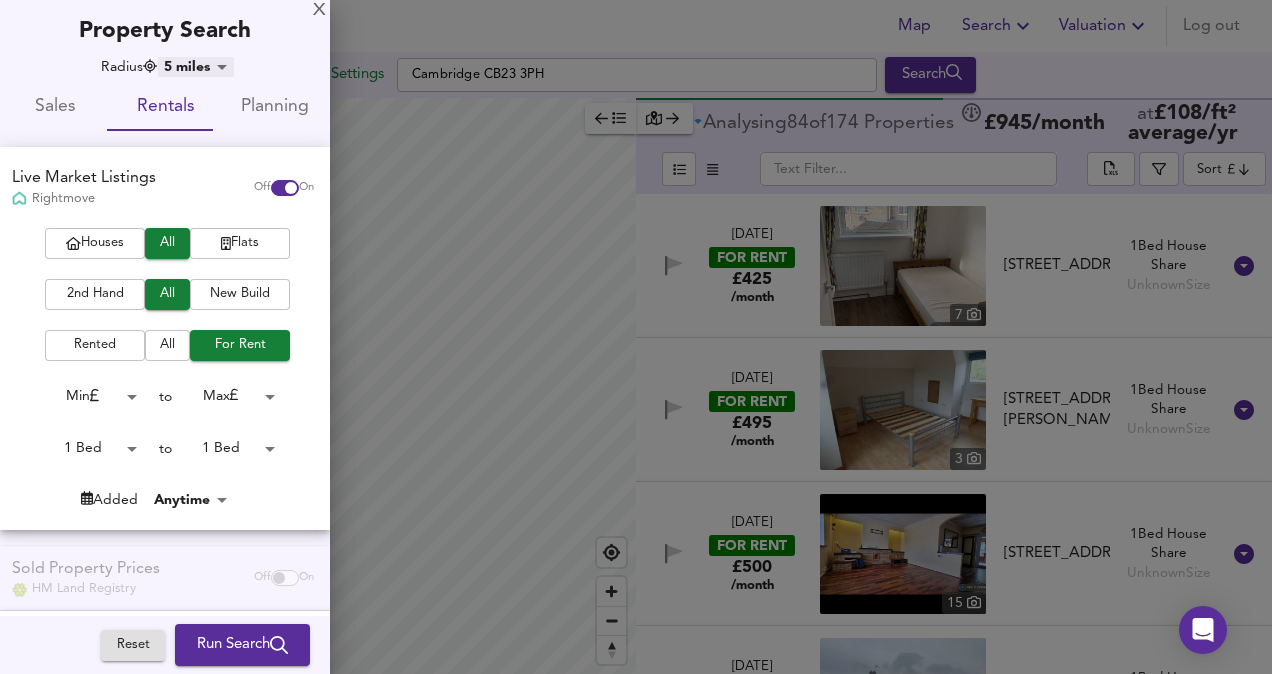 type on "8045" 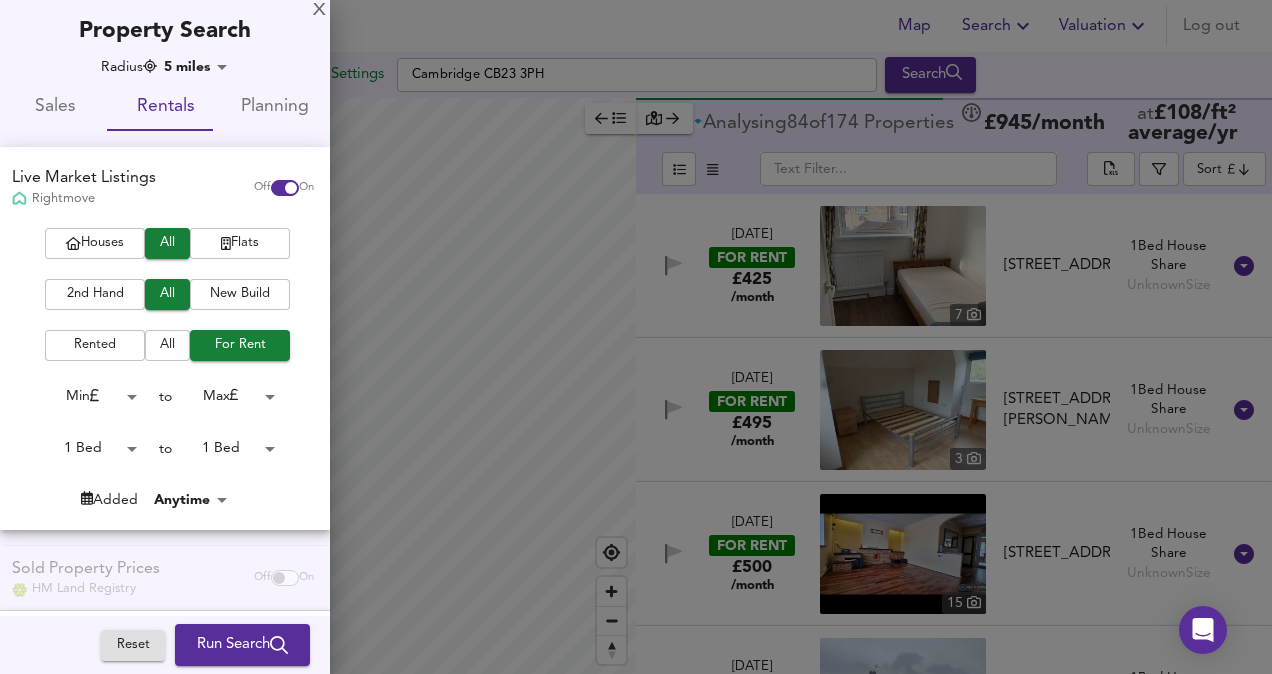 click on "5 miles" at bounding box center [185, 214] 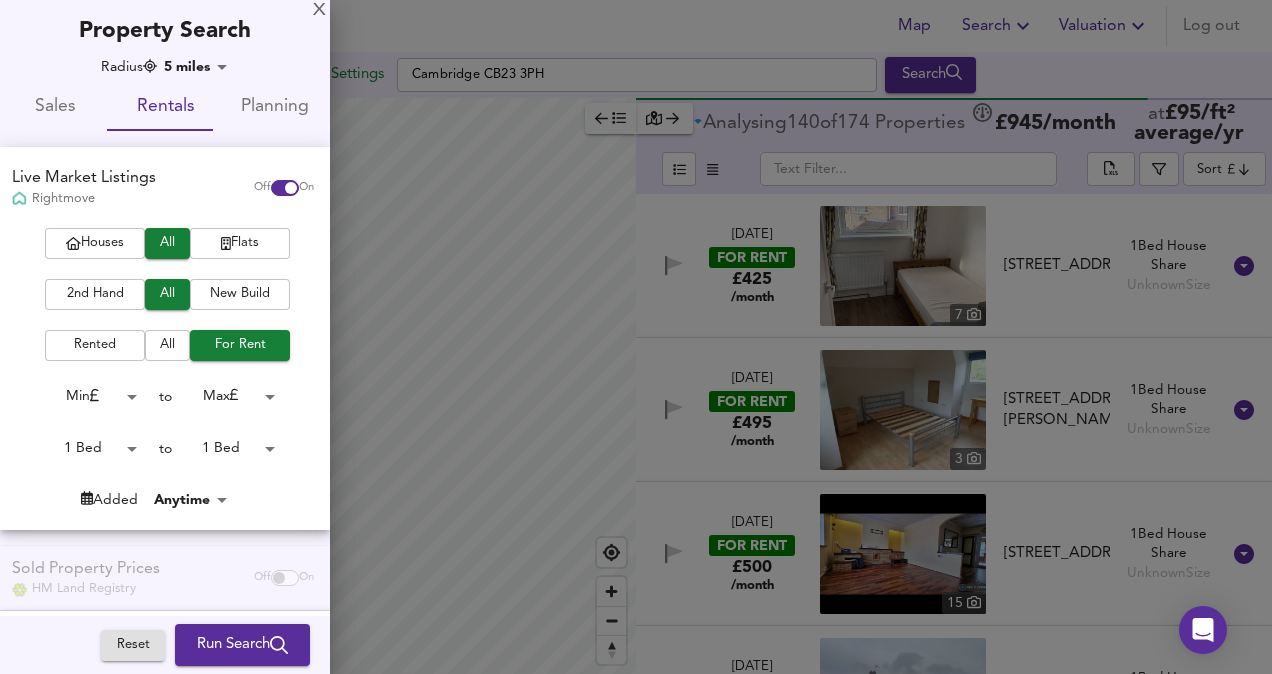click on "Run Search" at bounding box center [242, 645] 